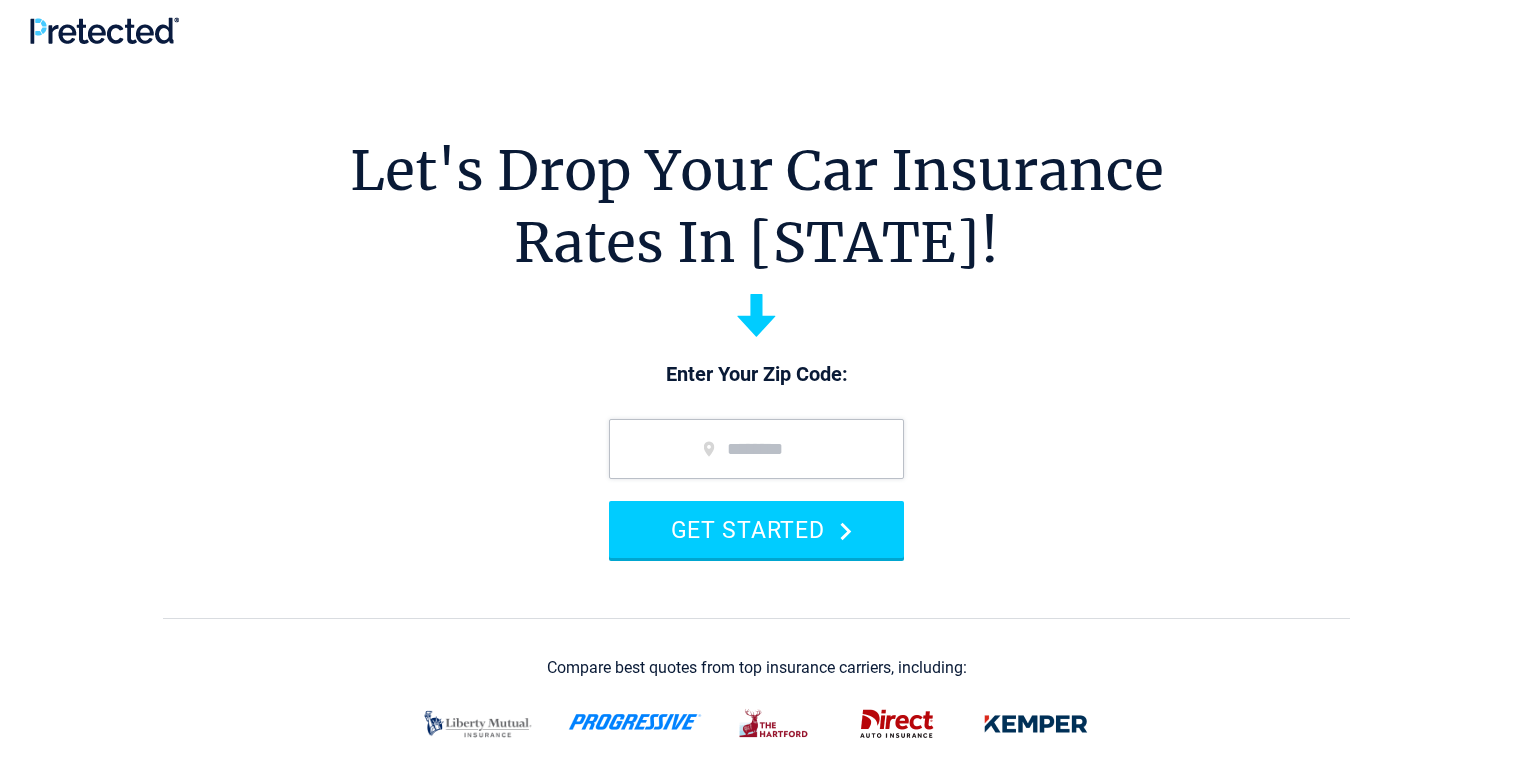 scroll, scrollTop: 0, scrollLeft: 0, axis: both 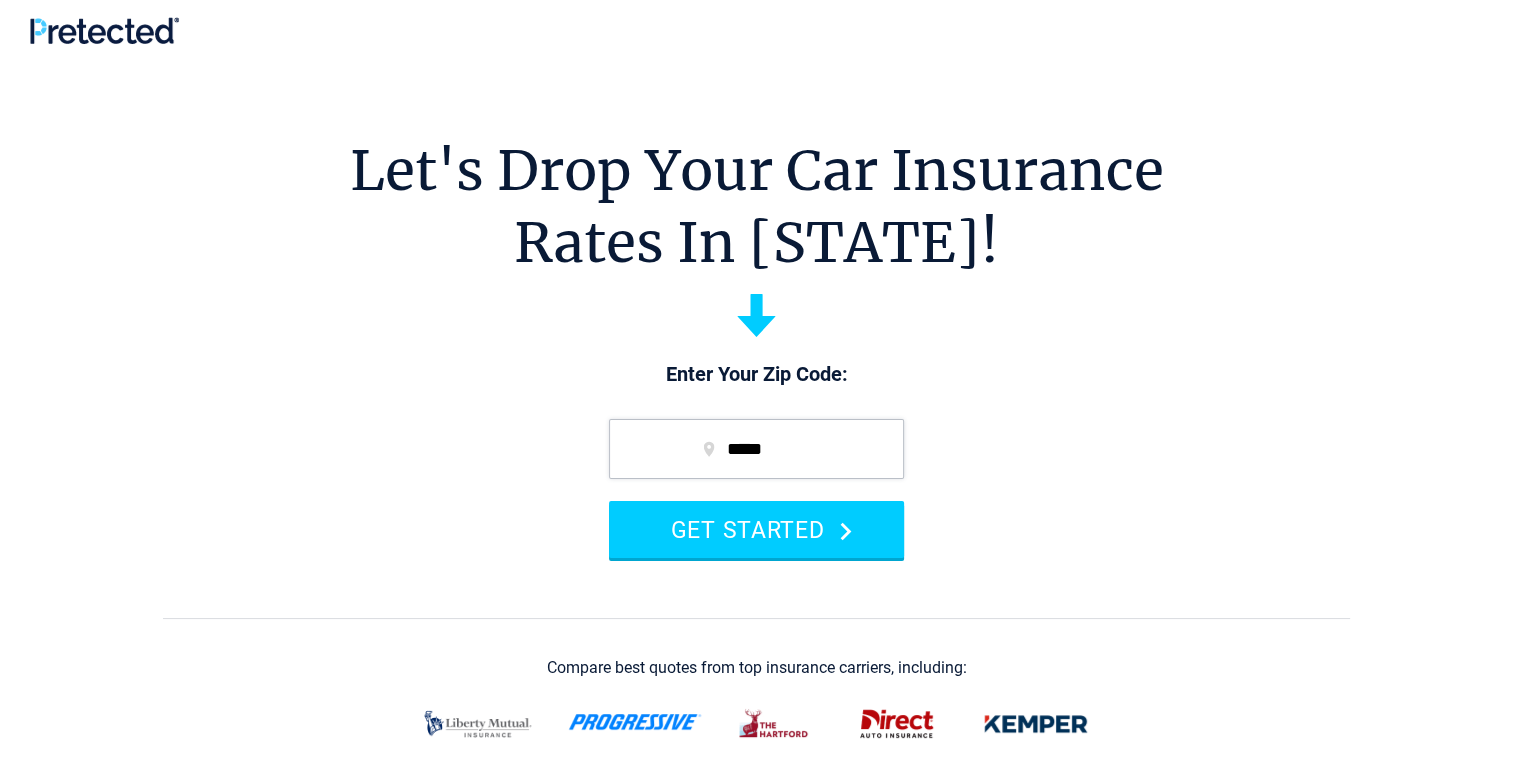 type on "*****" 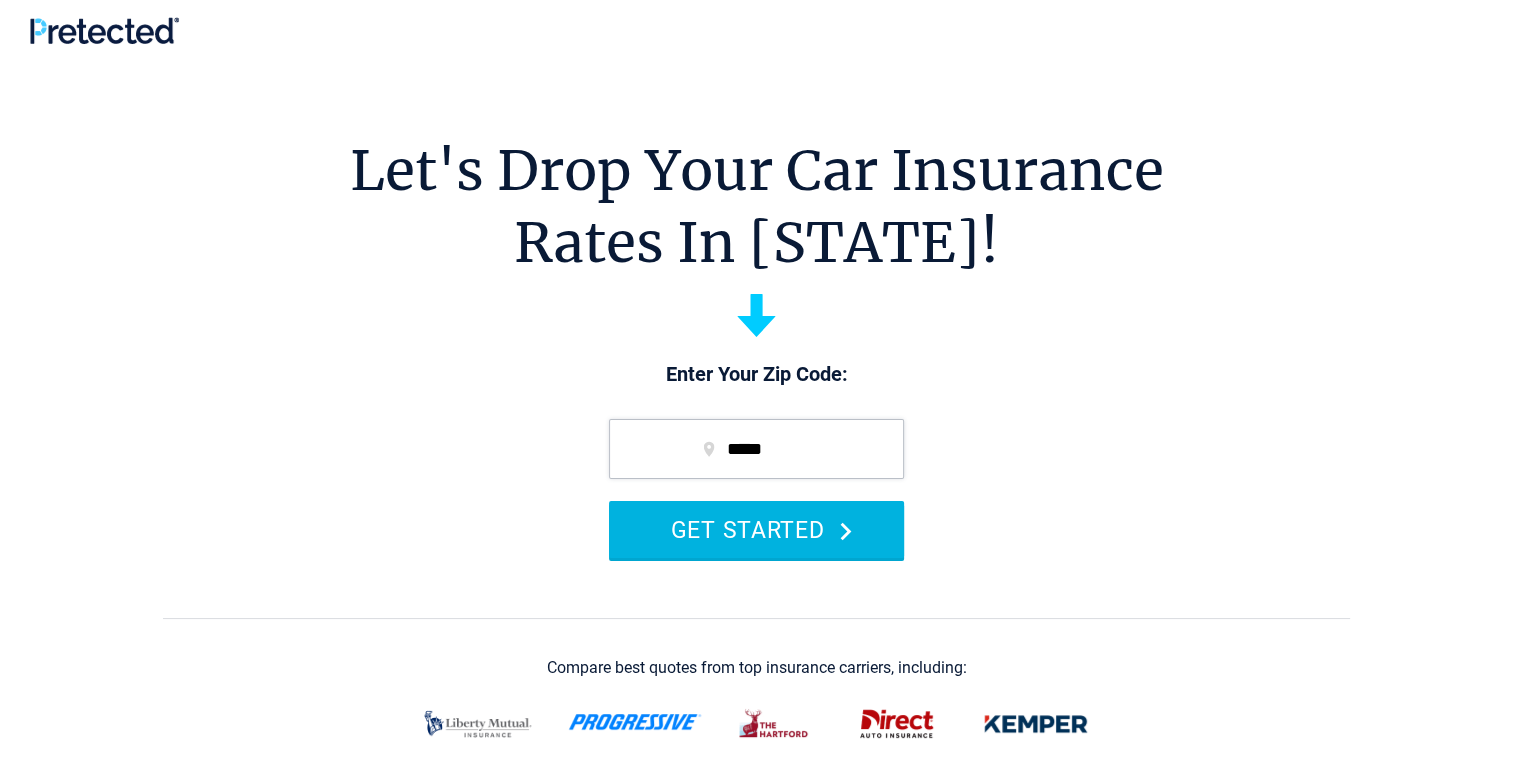 click on "GET STARTED" at bounding box center (756, 529) 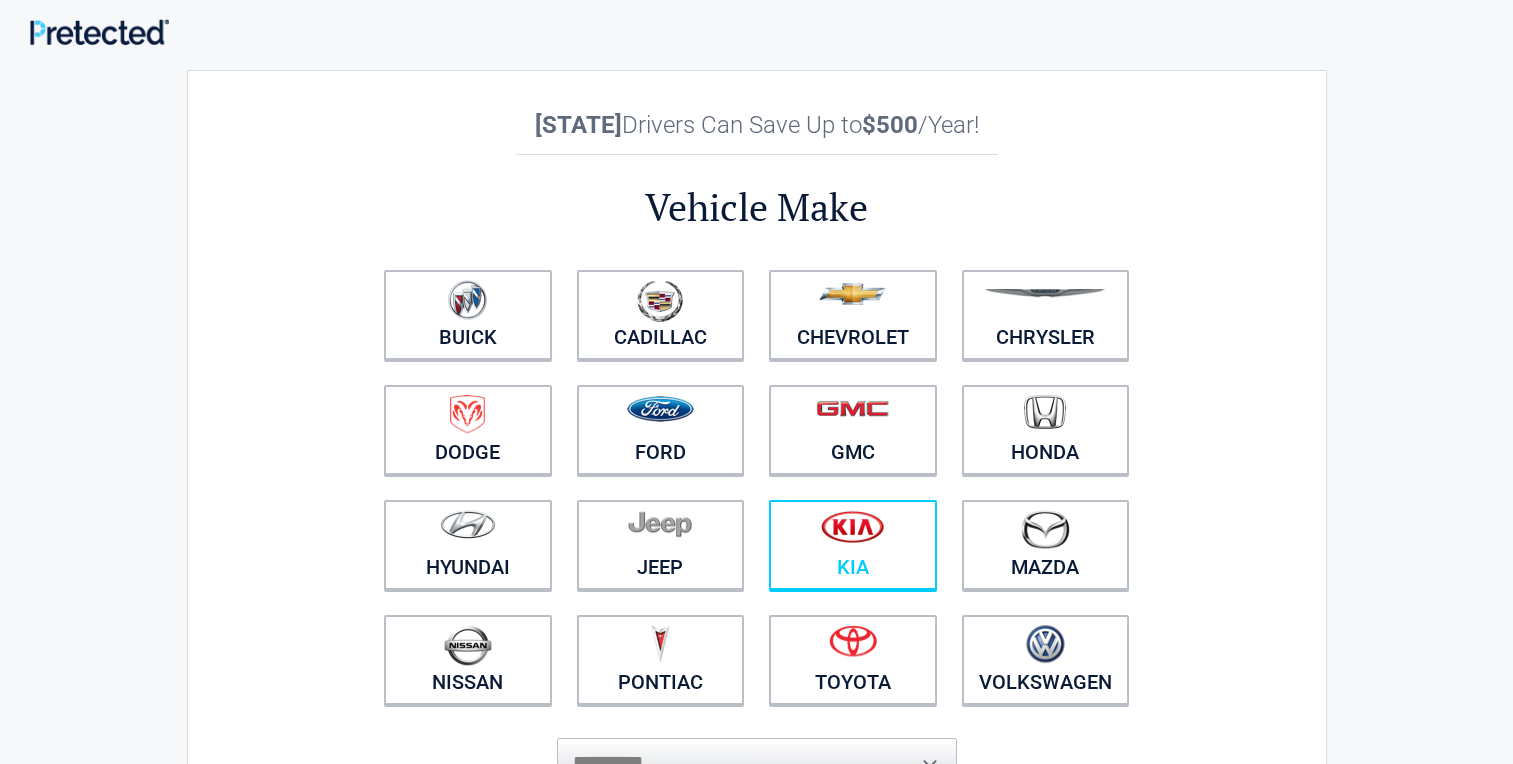 scroll, scrollTop: 0, scrollLeft: 0, axis: both 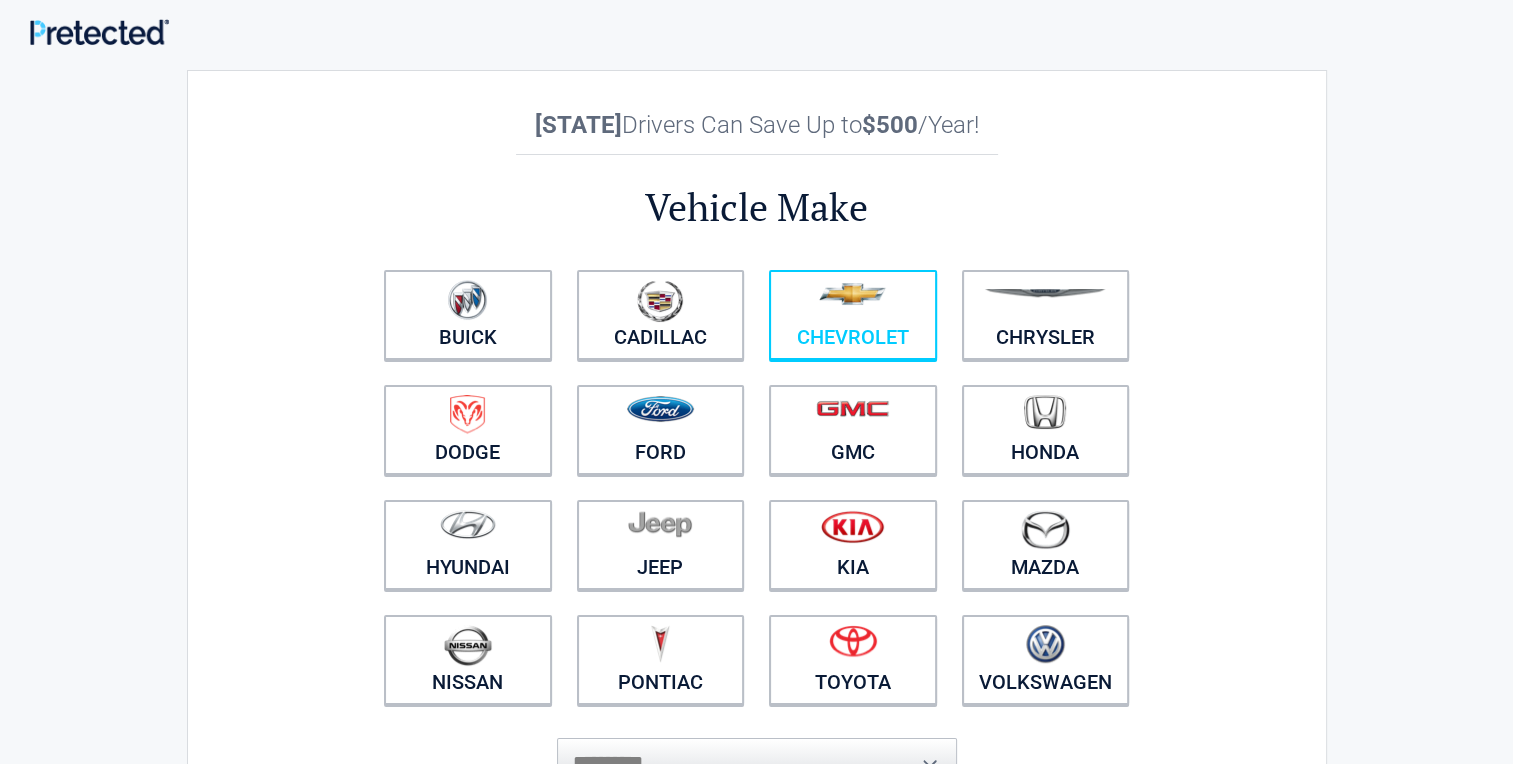 click on "Chevrolet" at bounding box center (468, 315) 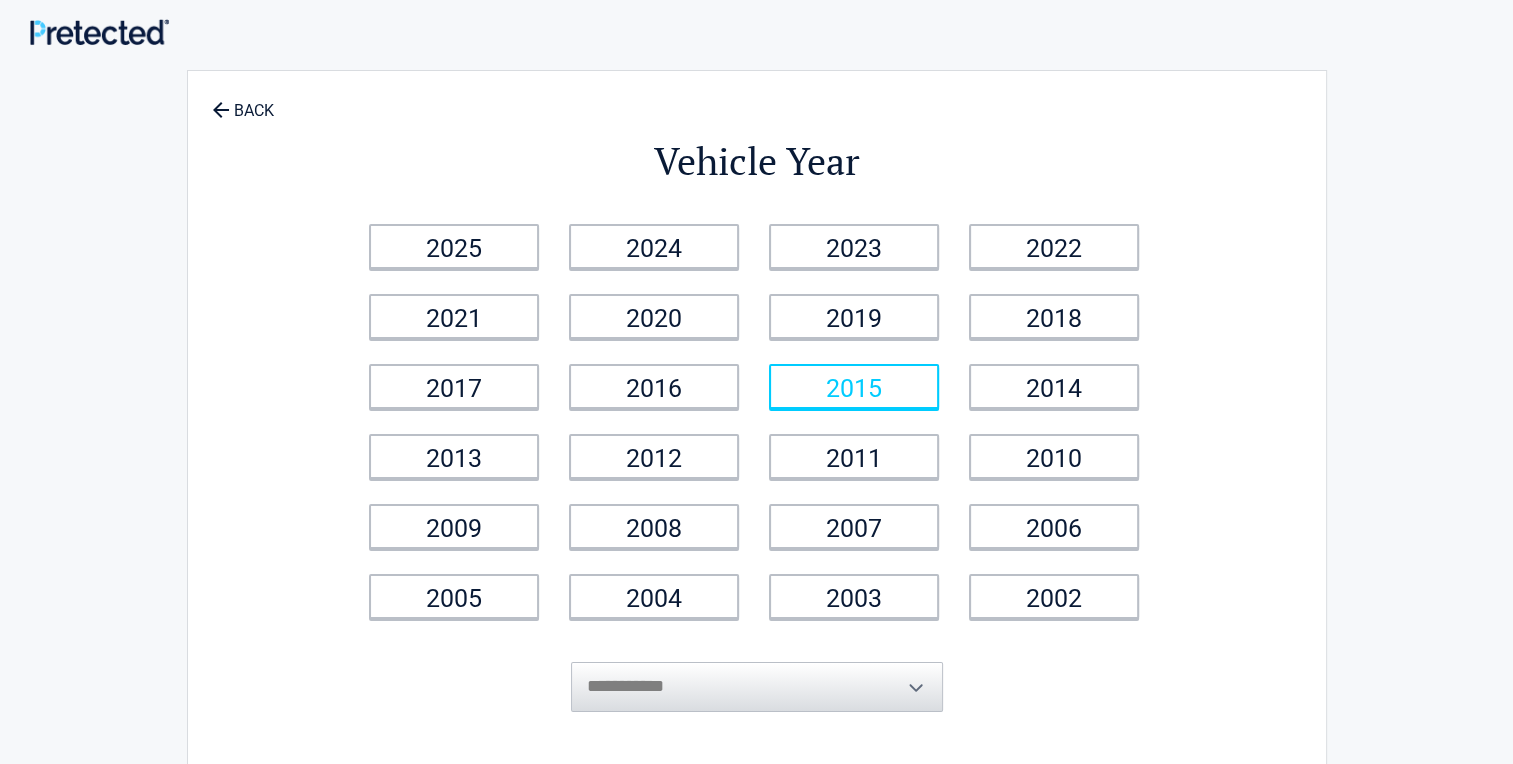 click on "2015" at bounding box center [454, 246] 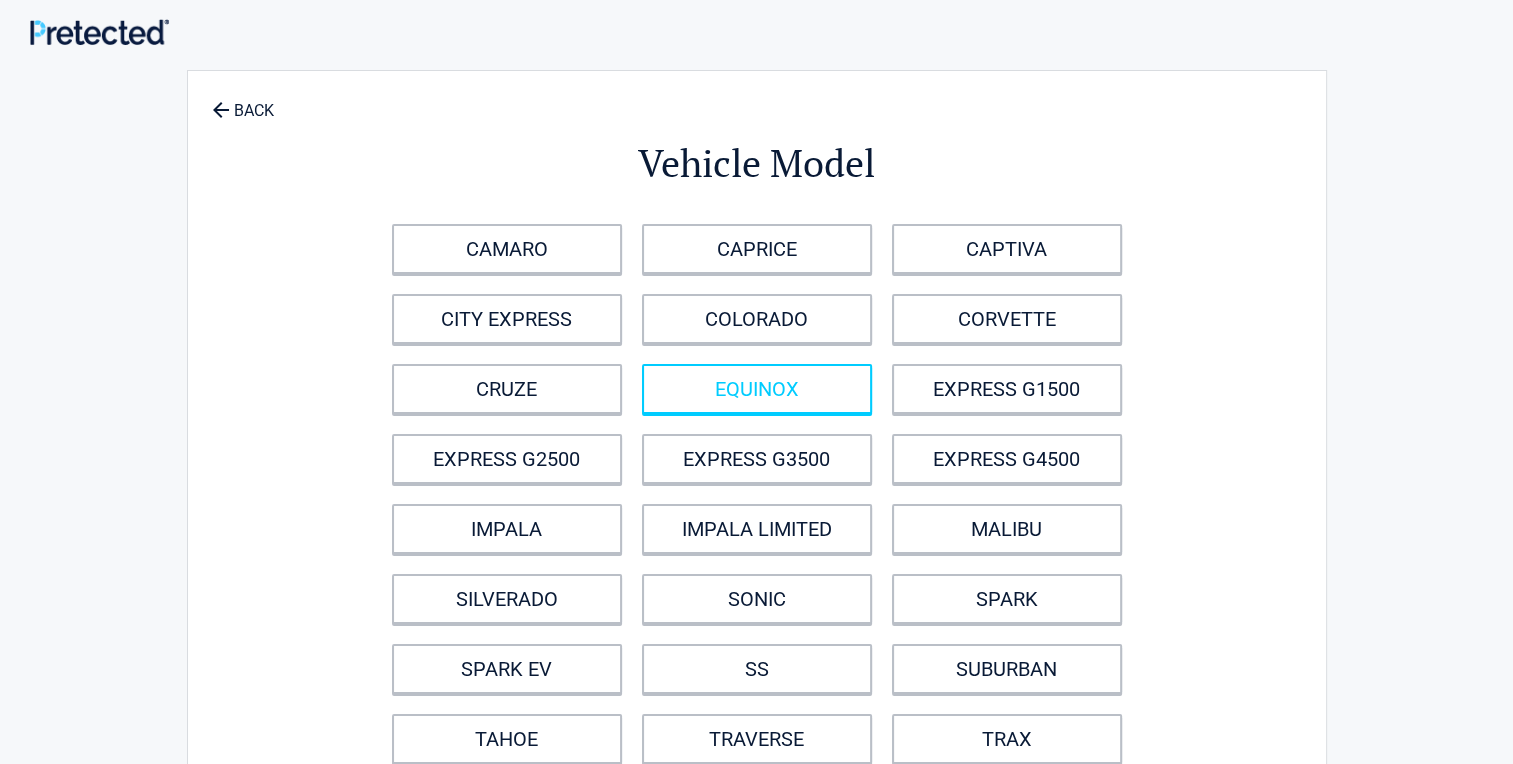 click on "EQUINOX" at bounding box center [757, 389] 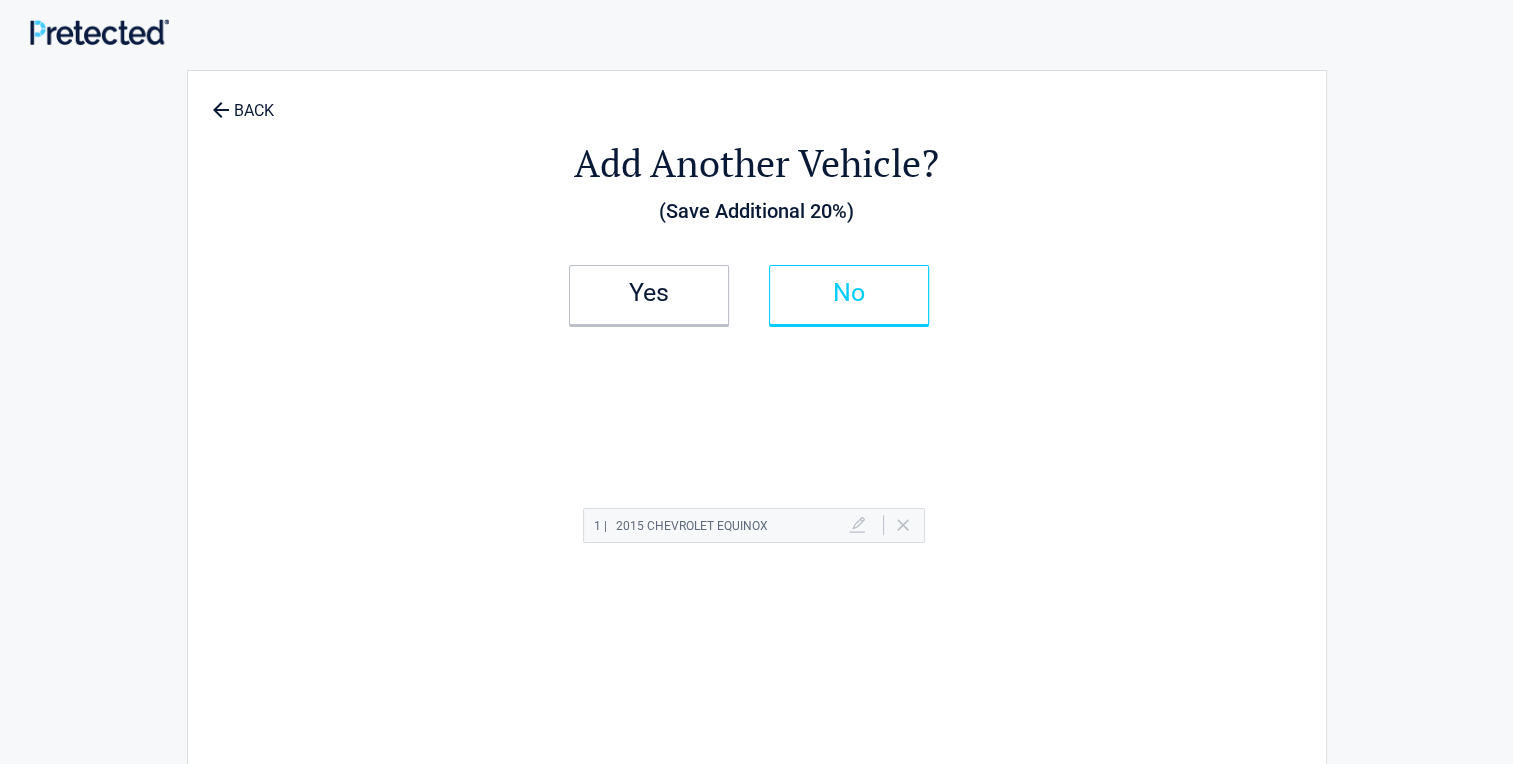 click on "No" at bounding box center (649, 293) 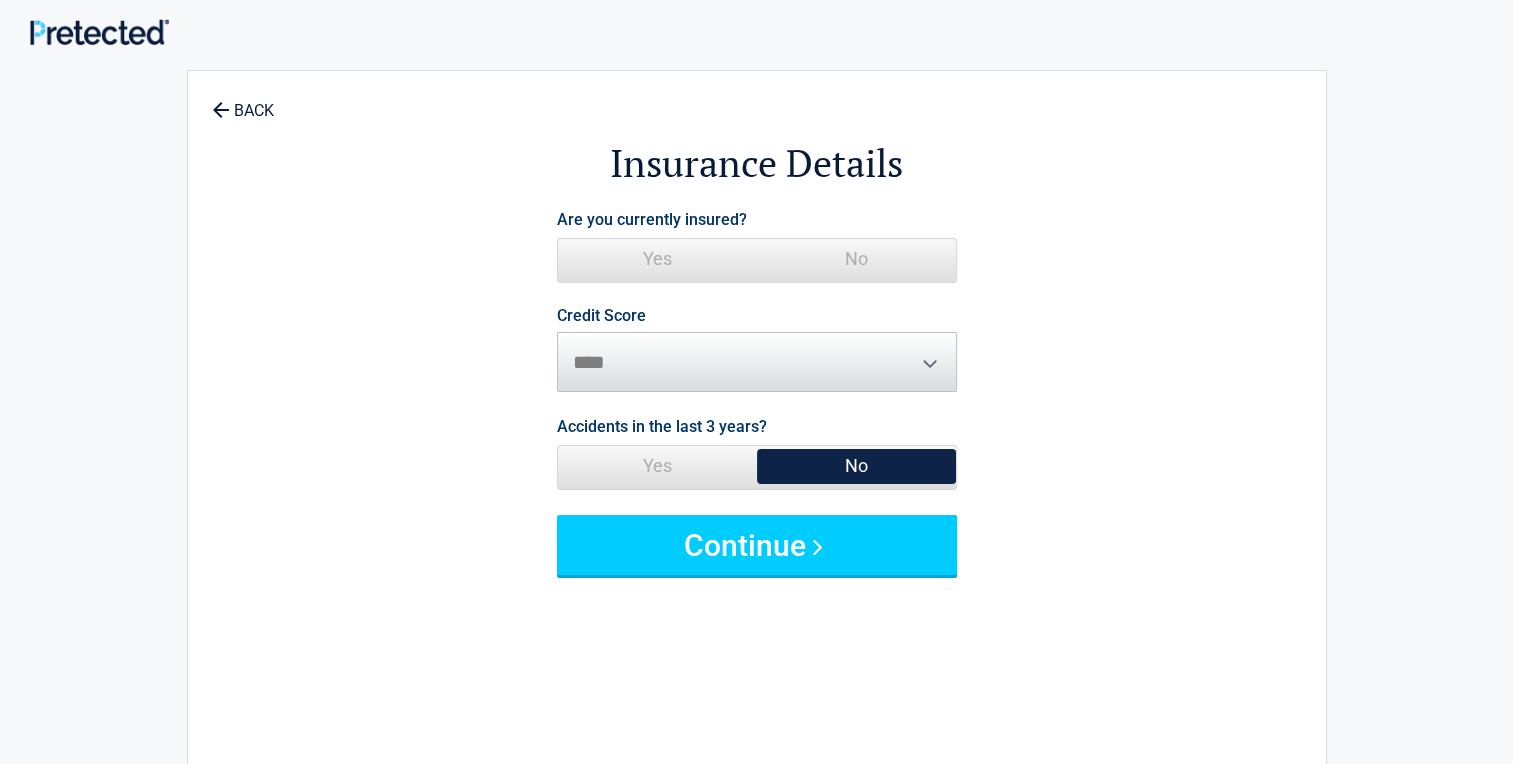 click on "No" at bounding box center [856, 259] 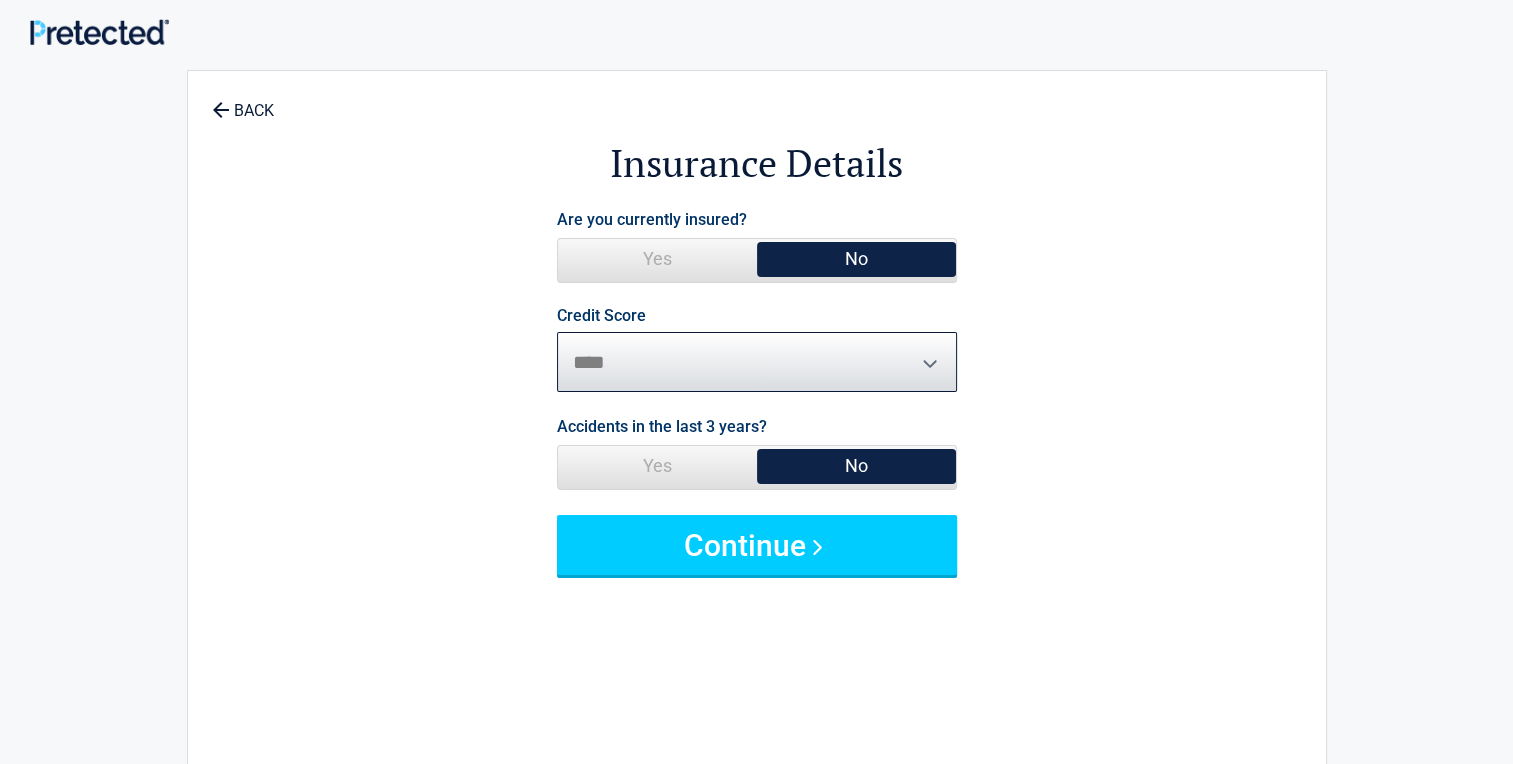 click on "*********
****
*******
****" at bounding box center (757, 362) 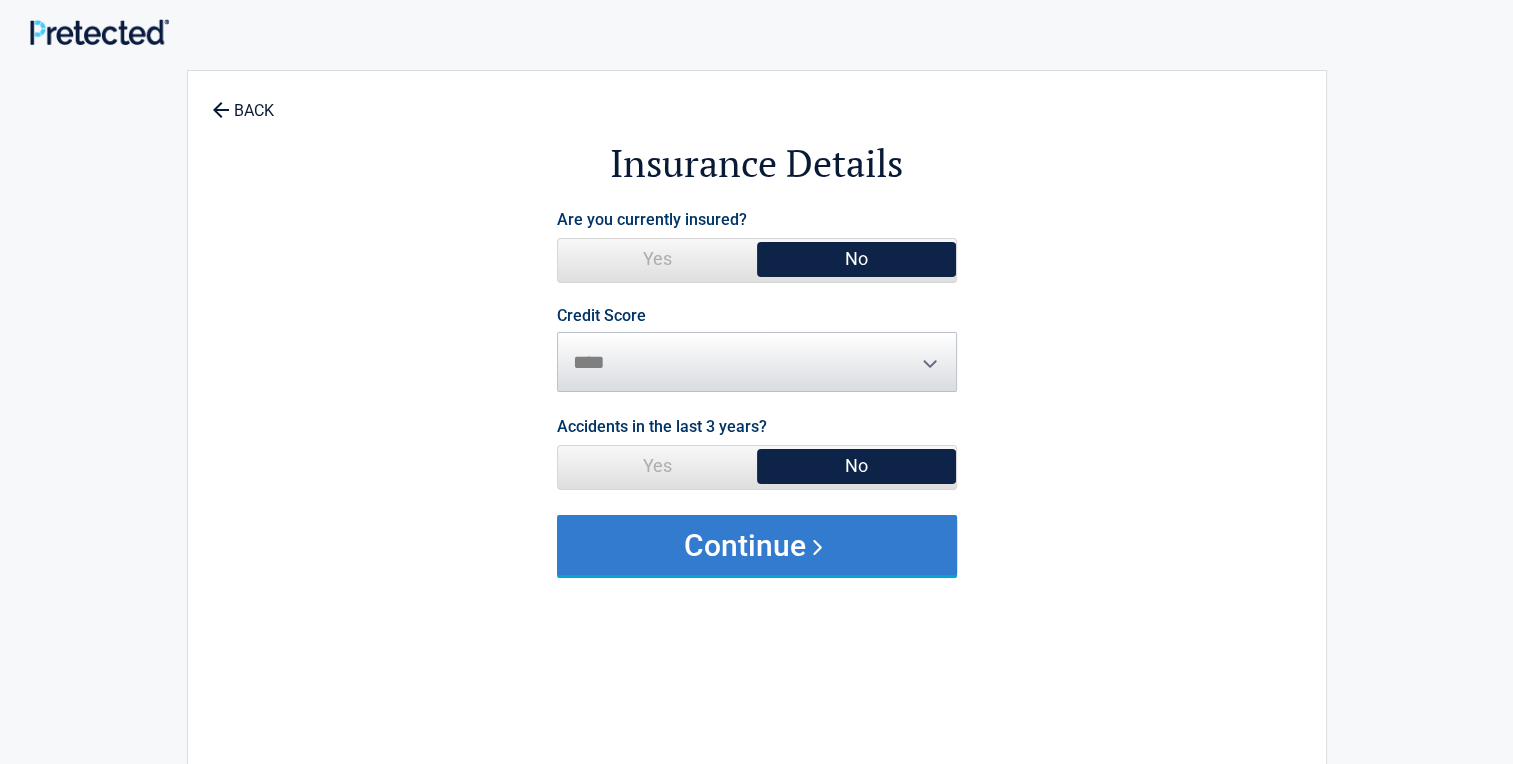 click on "Continue" at bounding box center [757, 545] 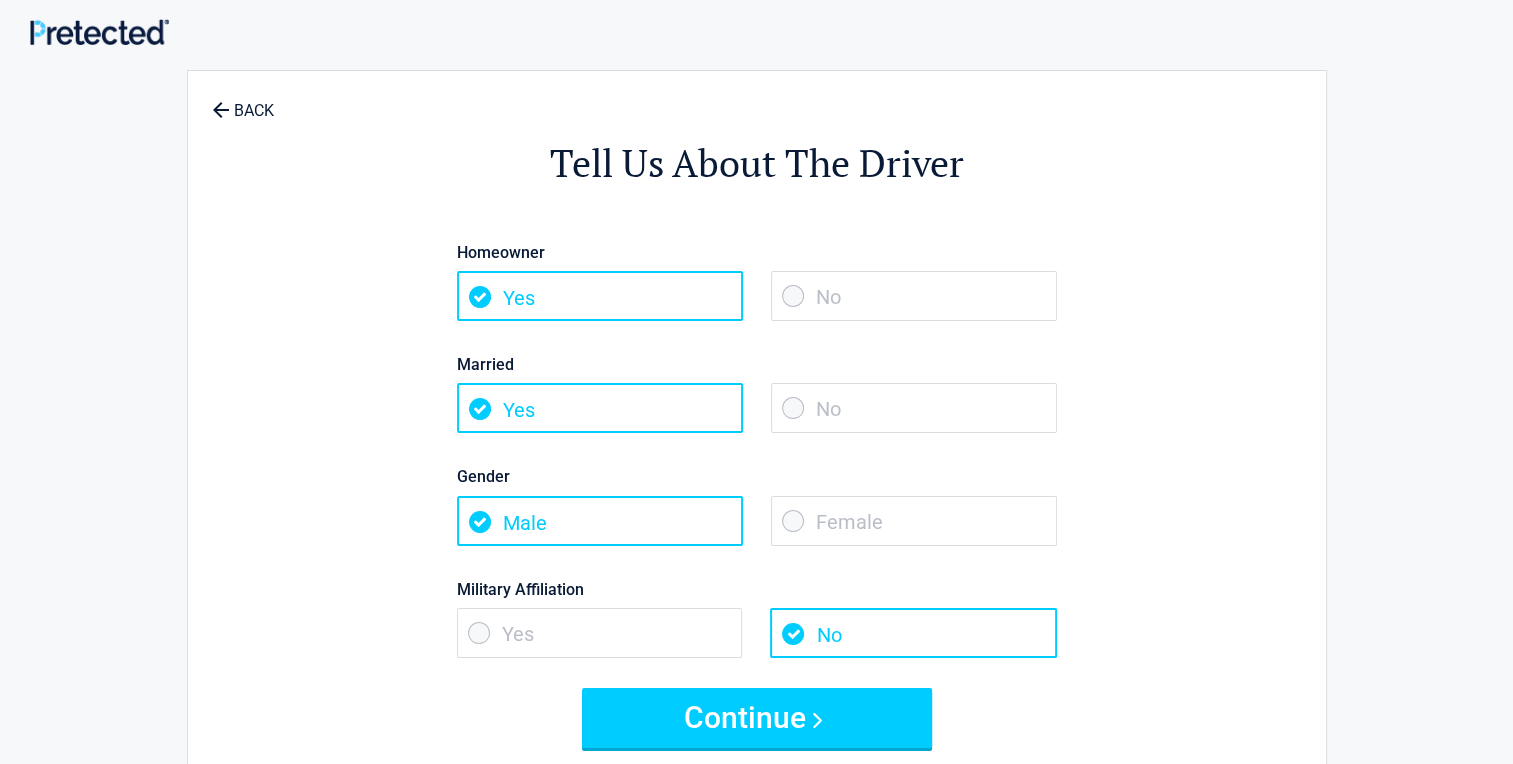 click on "No" at bounding box center (914, 296) 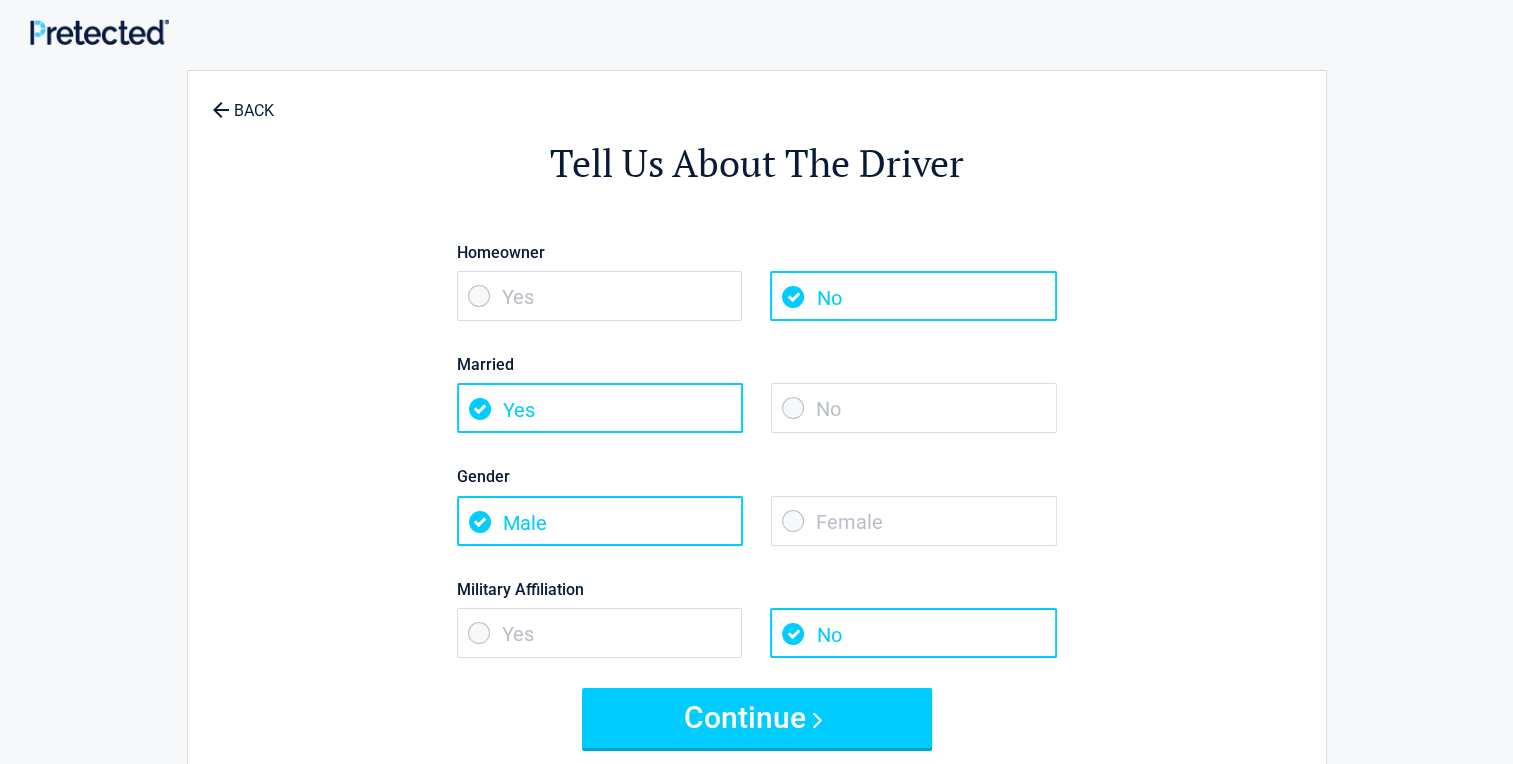 click on "No" at bounding box center (914, 408) 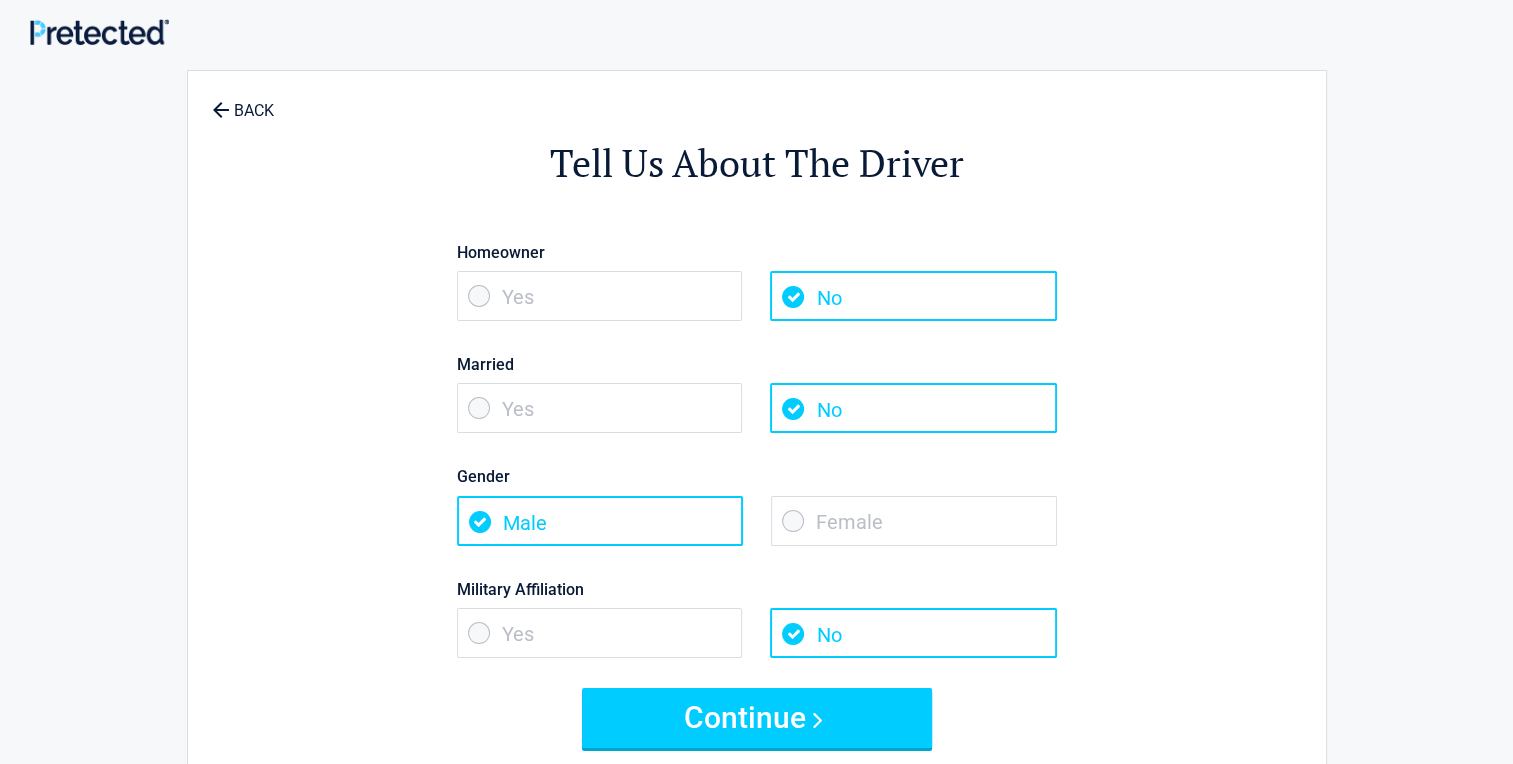 click on "Female" at bounding box center [914, 521] 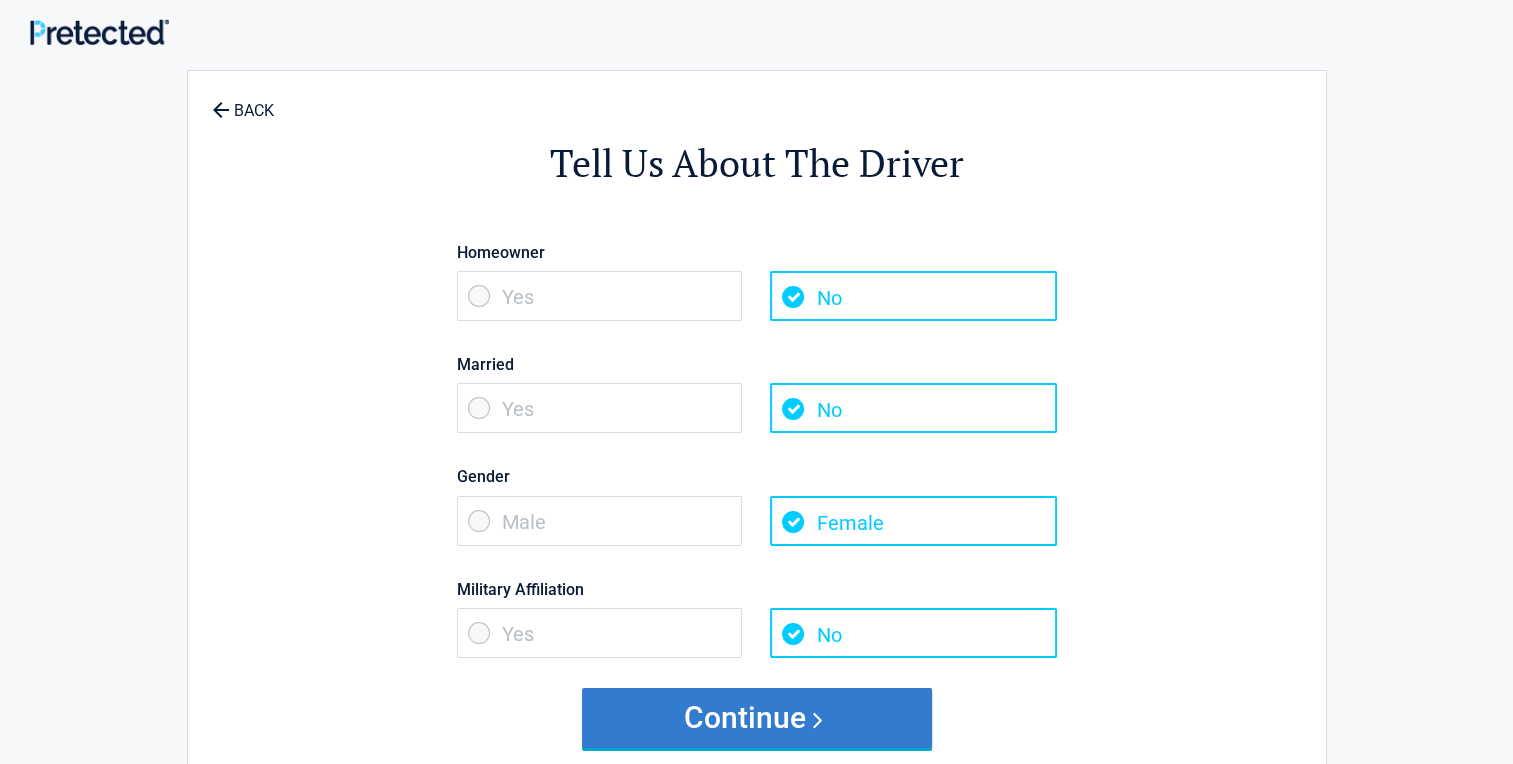 click on "Continue" at bounding box center (757, 718) 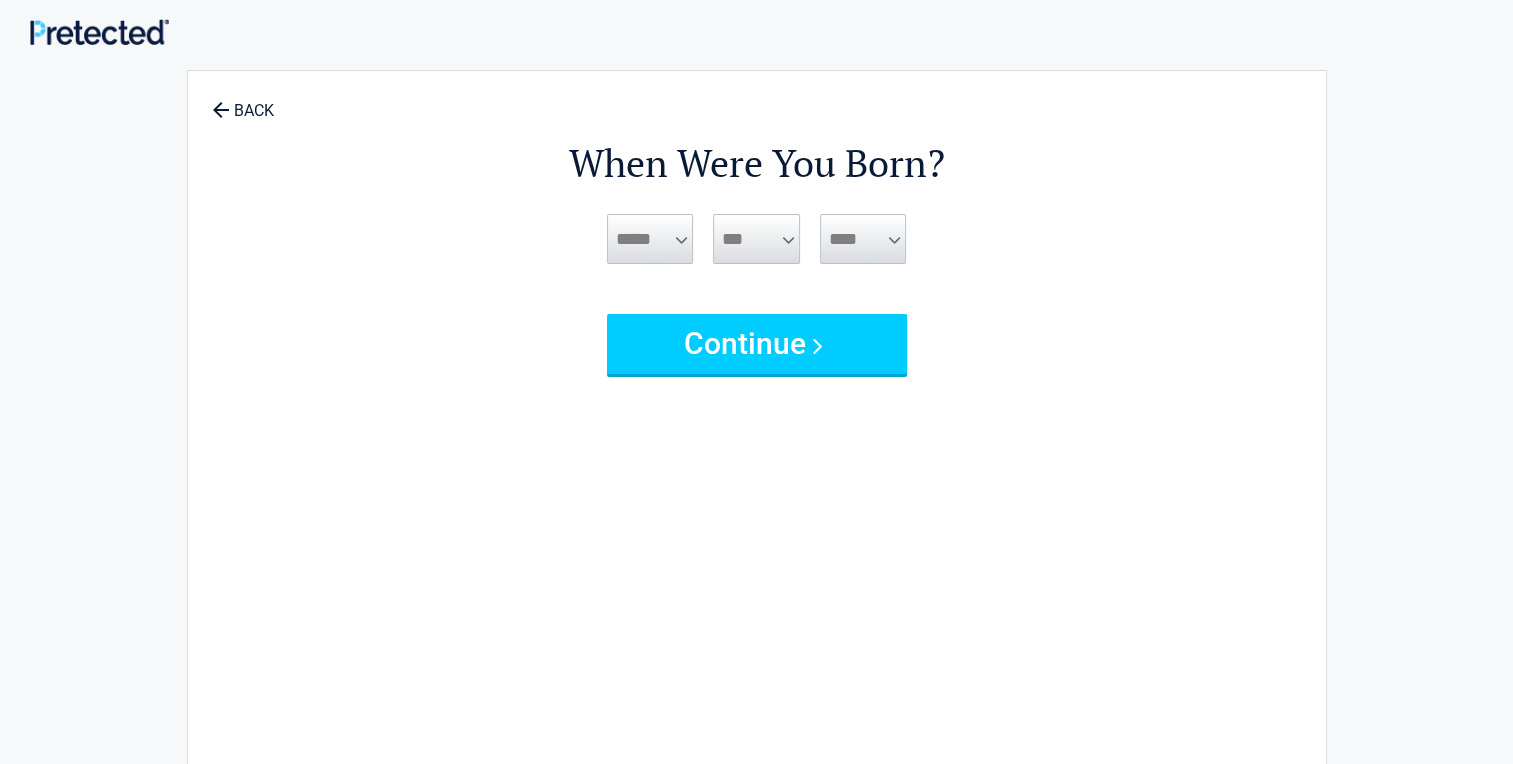 click on "*****
***
***
***
***
***
***
***
***
***
***
***
***" at bounding box center (650, 239) 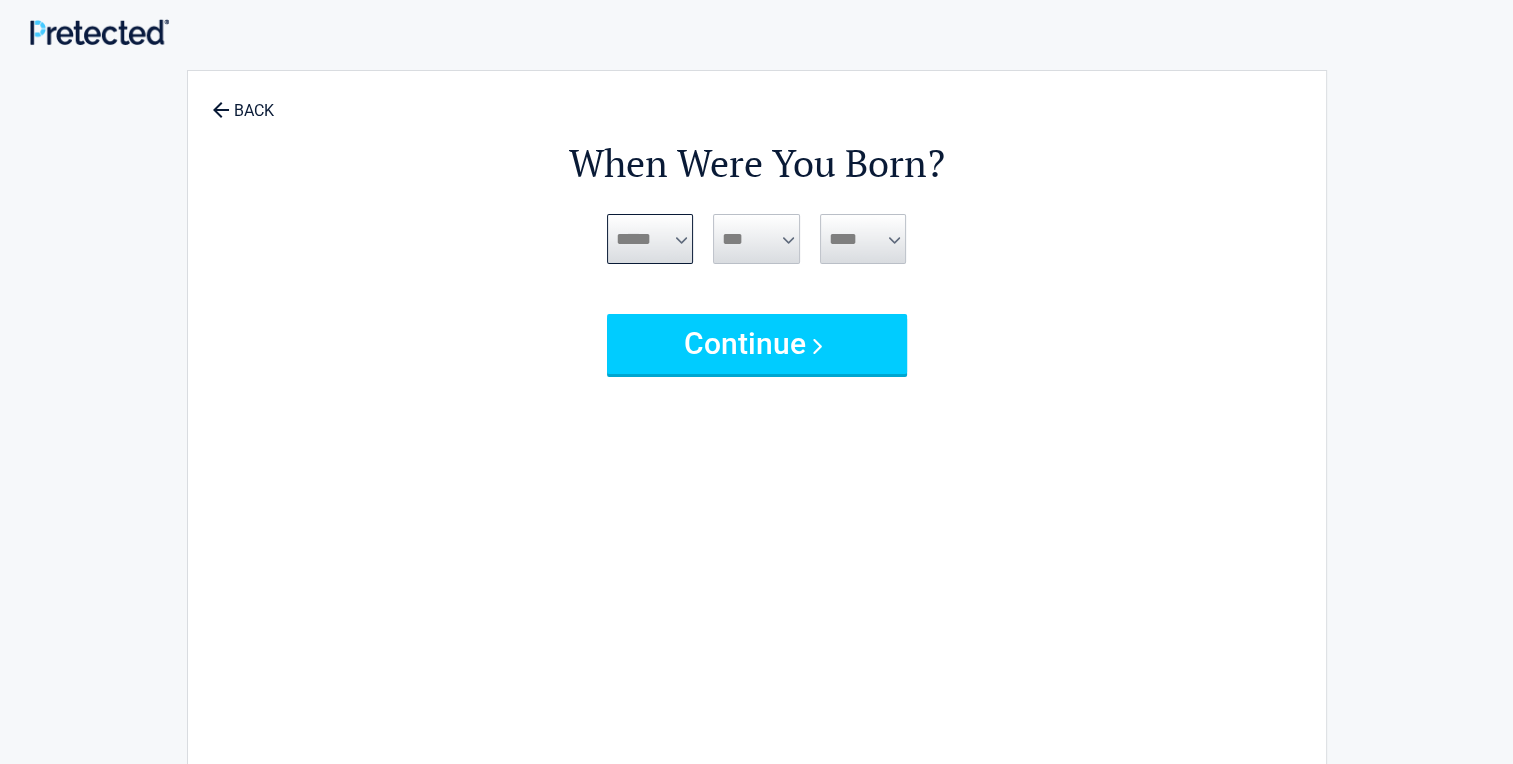 click on "*****
***
***
***
***
***
***
***
***
***
***
***
***" at bounding box center [650, 239] 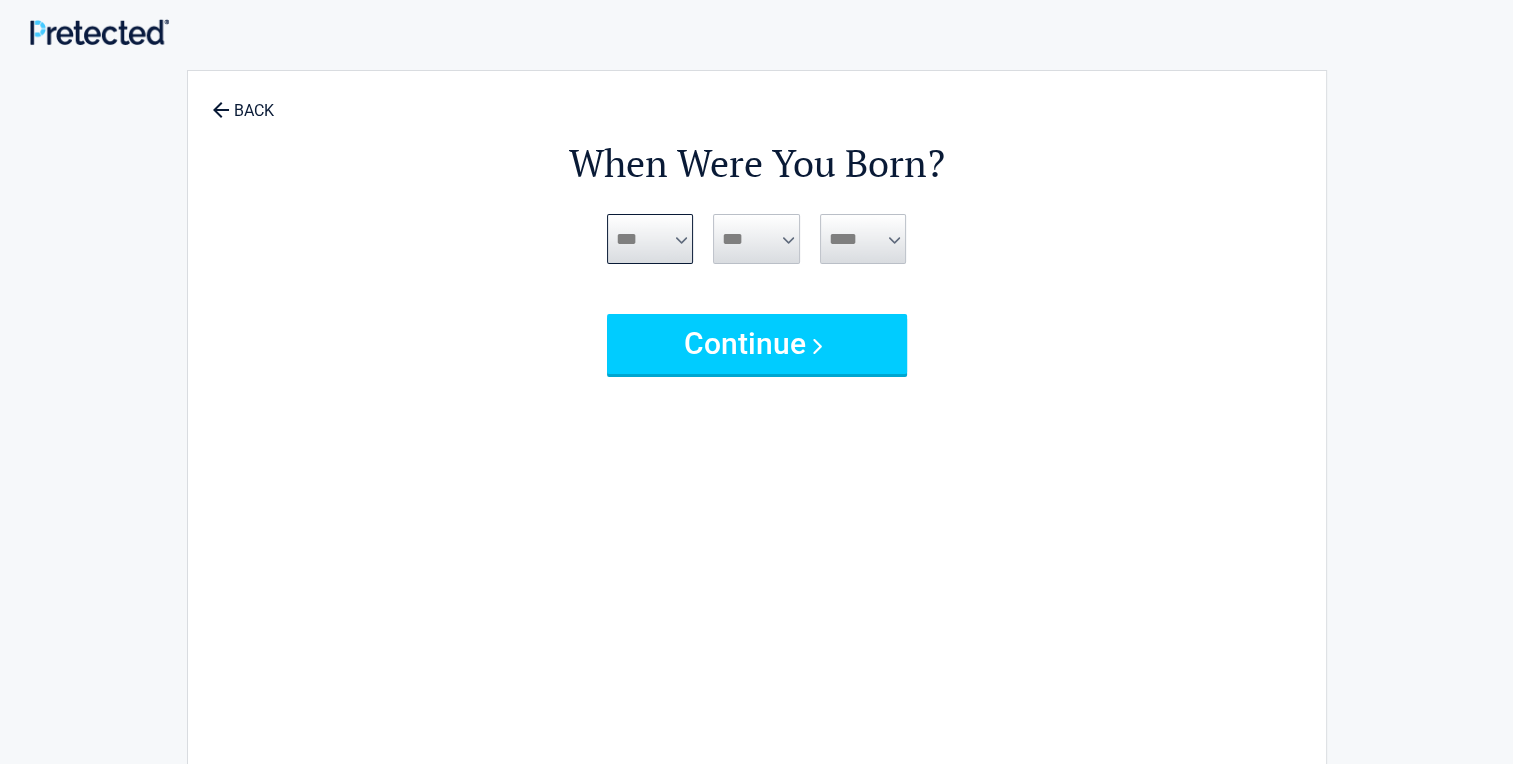 click on "*****
***
***
***
***
***
***
***
***
***
***
***
***" at bounding box center [650, 239] 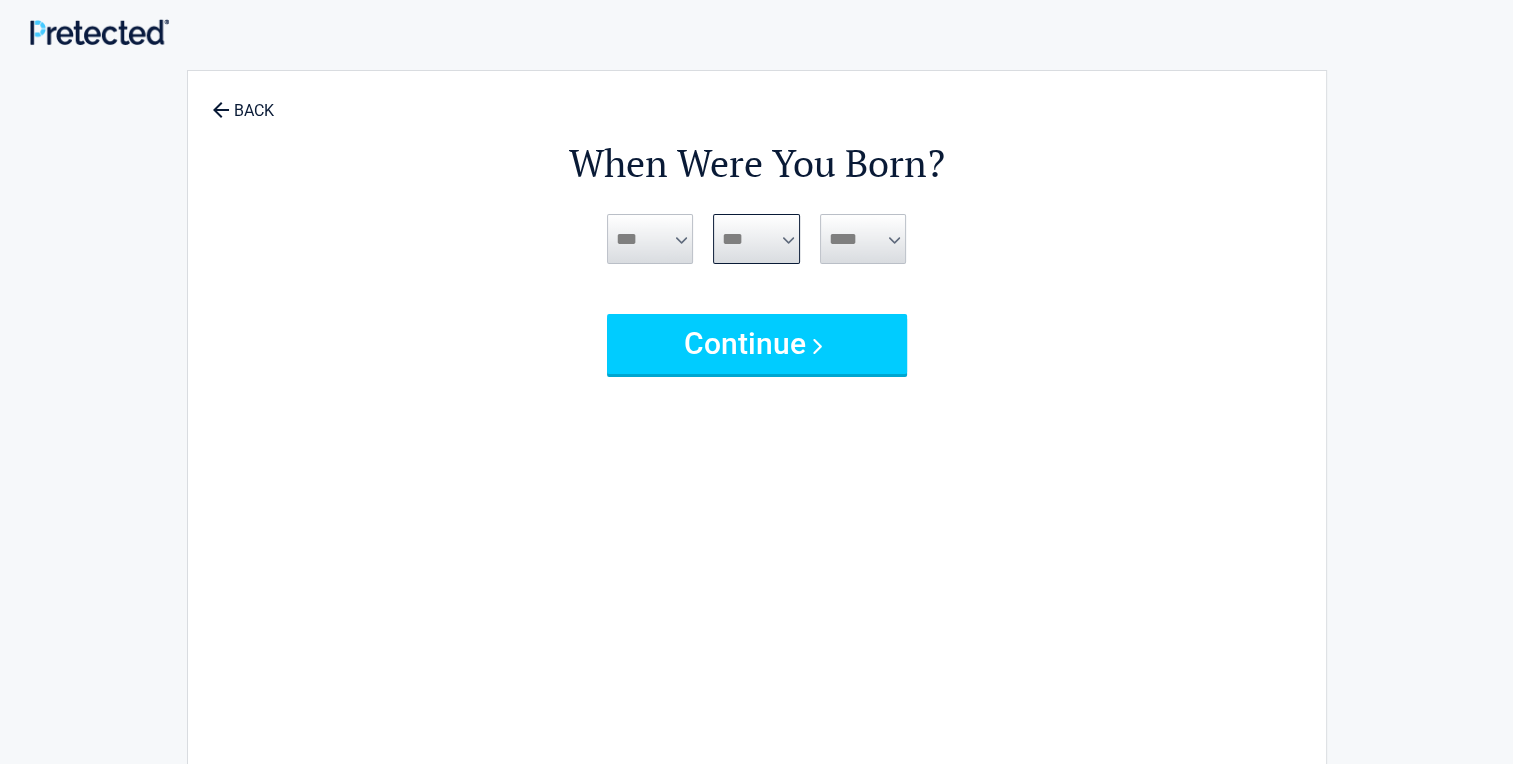 click on "*** * * * * * * * * * ** ** ** ** ** ** ** ** ** ** ** ** ** ** ** ** ** ** ** ** ** **" at bounding box center [756, 239] 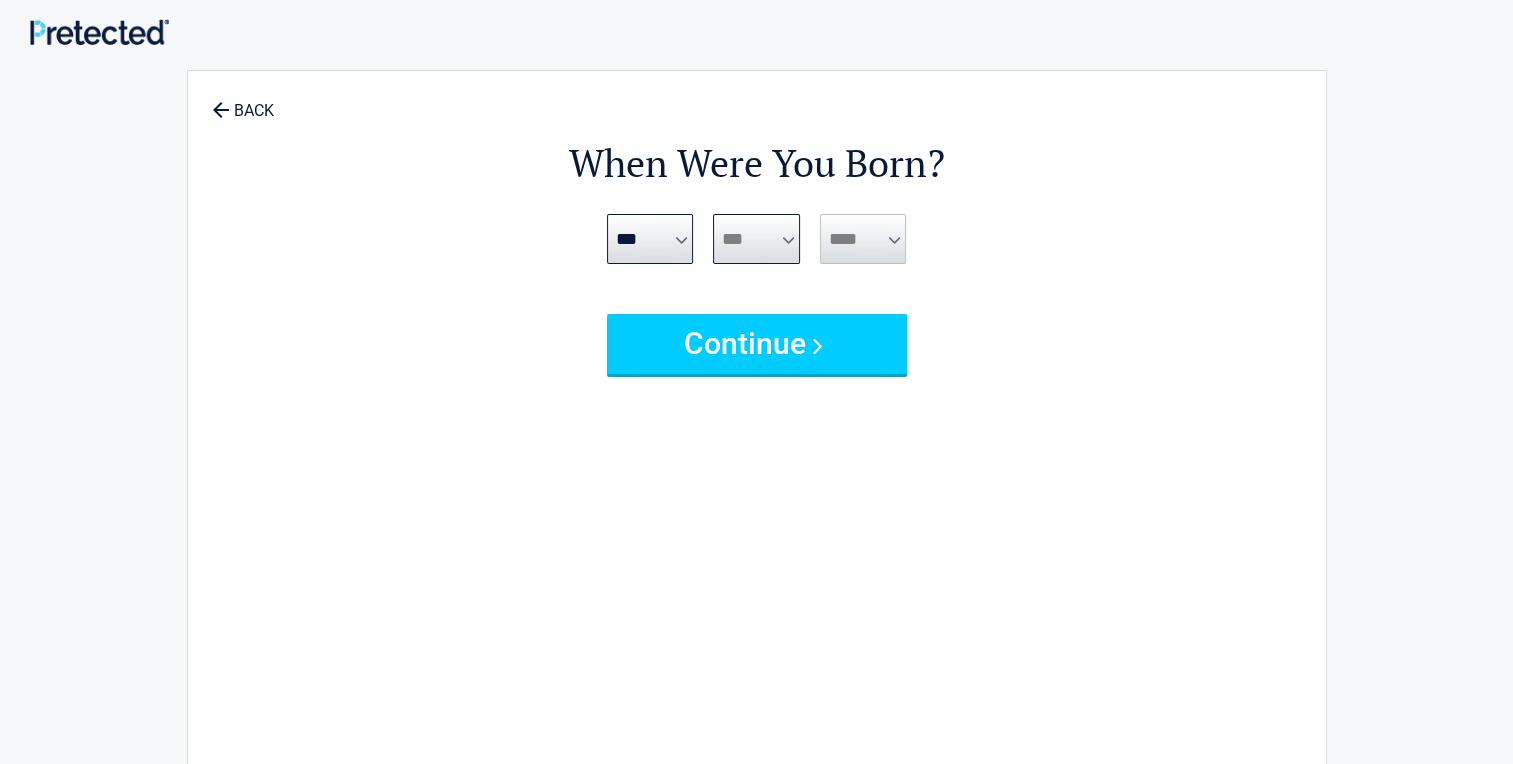 select on "**" 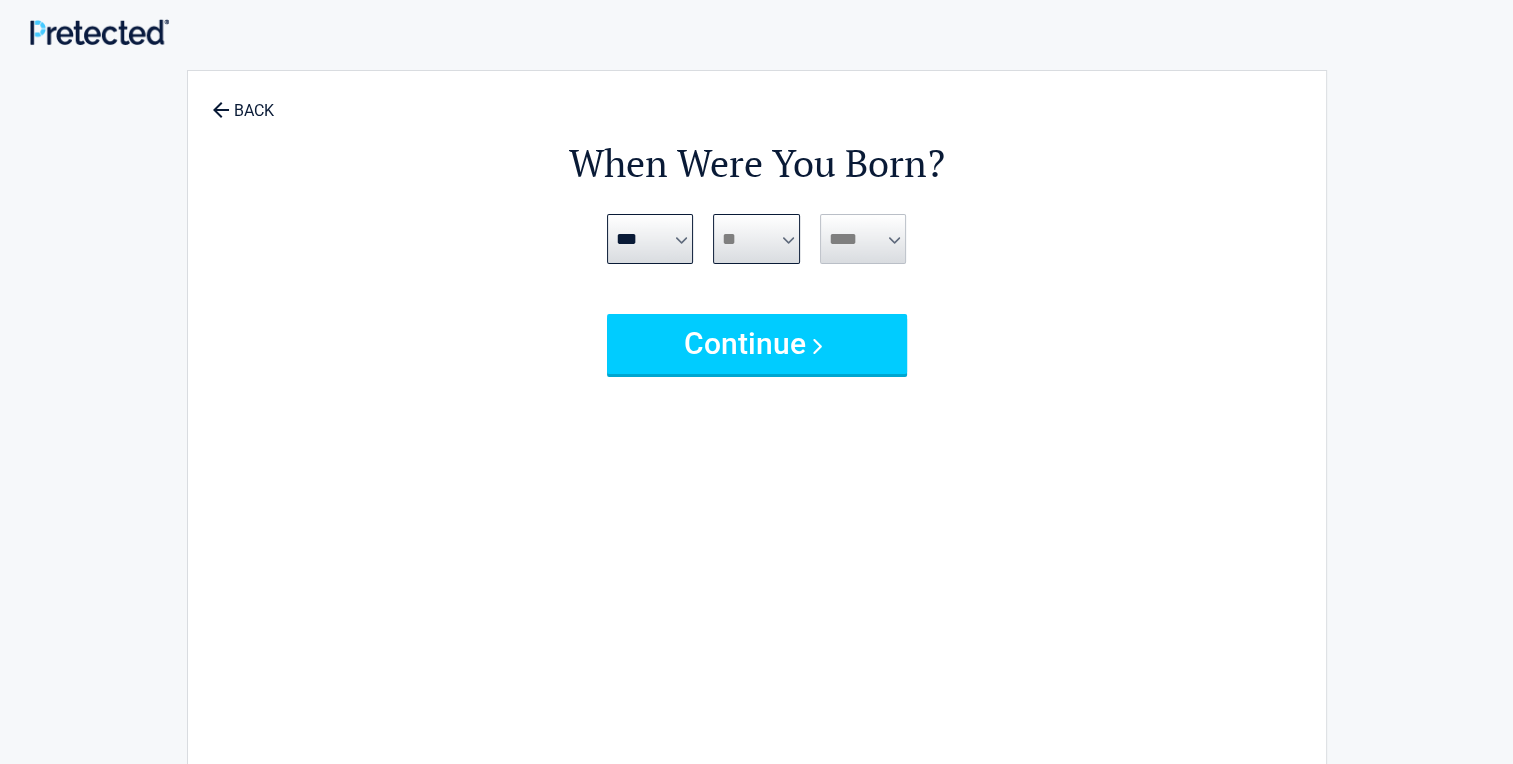 click on "*** * * * * * * * * * ** ** ** ** ** ** ** ** ** ** ** ** ** ** ** ** ** ** ** ** ** **" at bounding box center [756, 239] 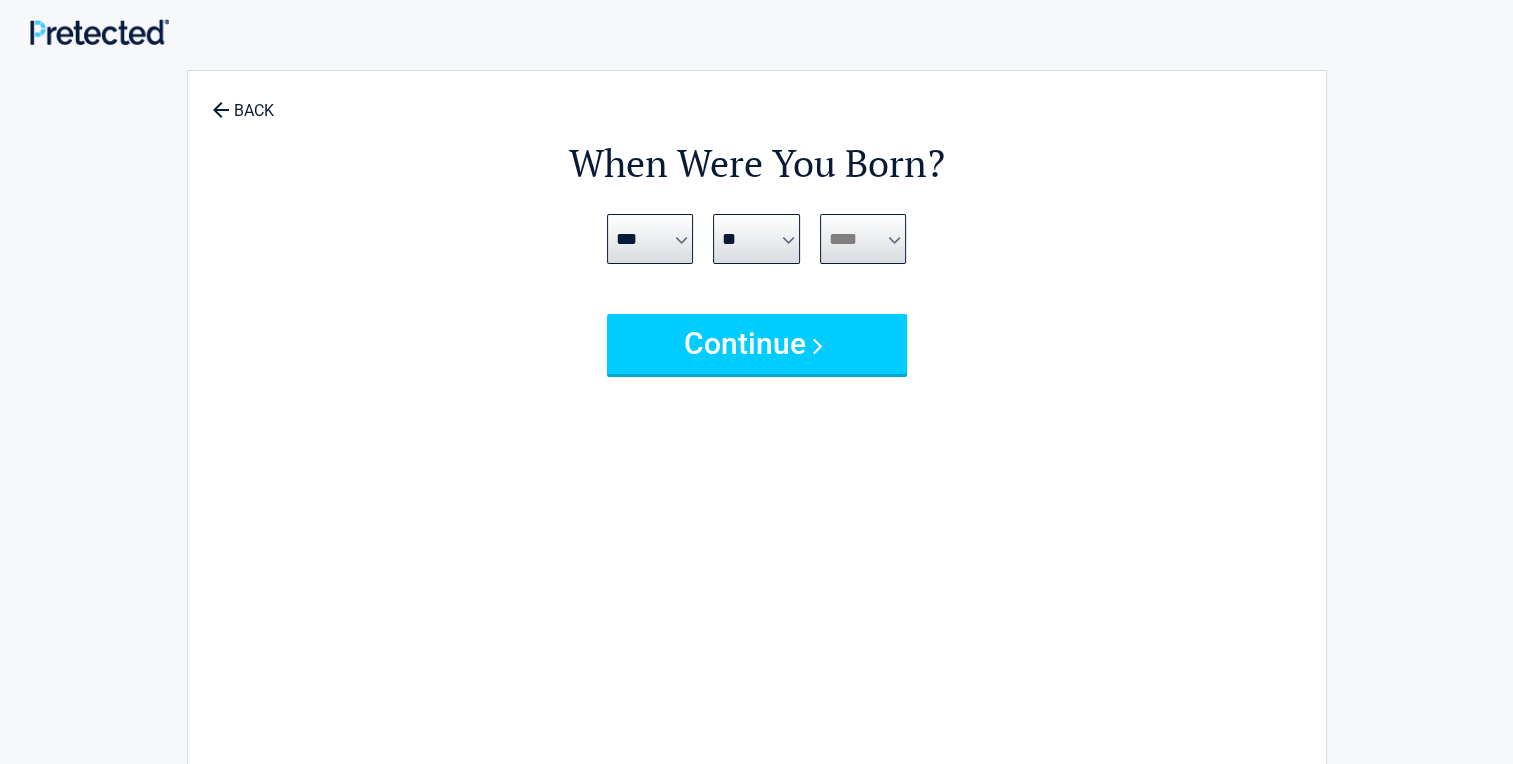 click on "****
****
****
****
****
****
****
****
****
****
****
****
****
****
****
****
****
****
****
****
****
****
****
****
****
****
****
****
****
****
****
****
****
****
****
****
****
****
****
****
****
****
****
****
****
****
****
****
****
****
****
****
****
****
****
****
****
****
****
****
****
****
****
****" at bounding box center (863, 239) 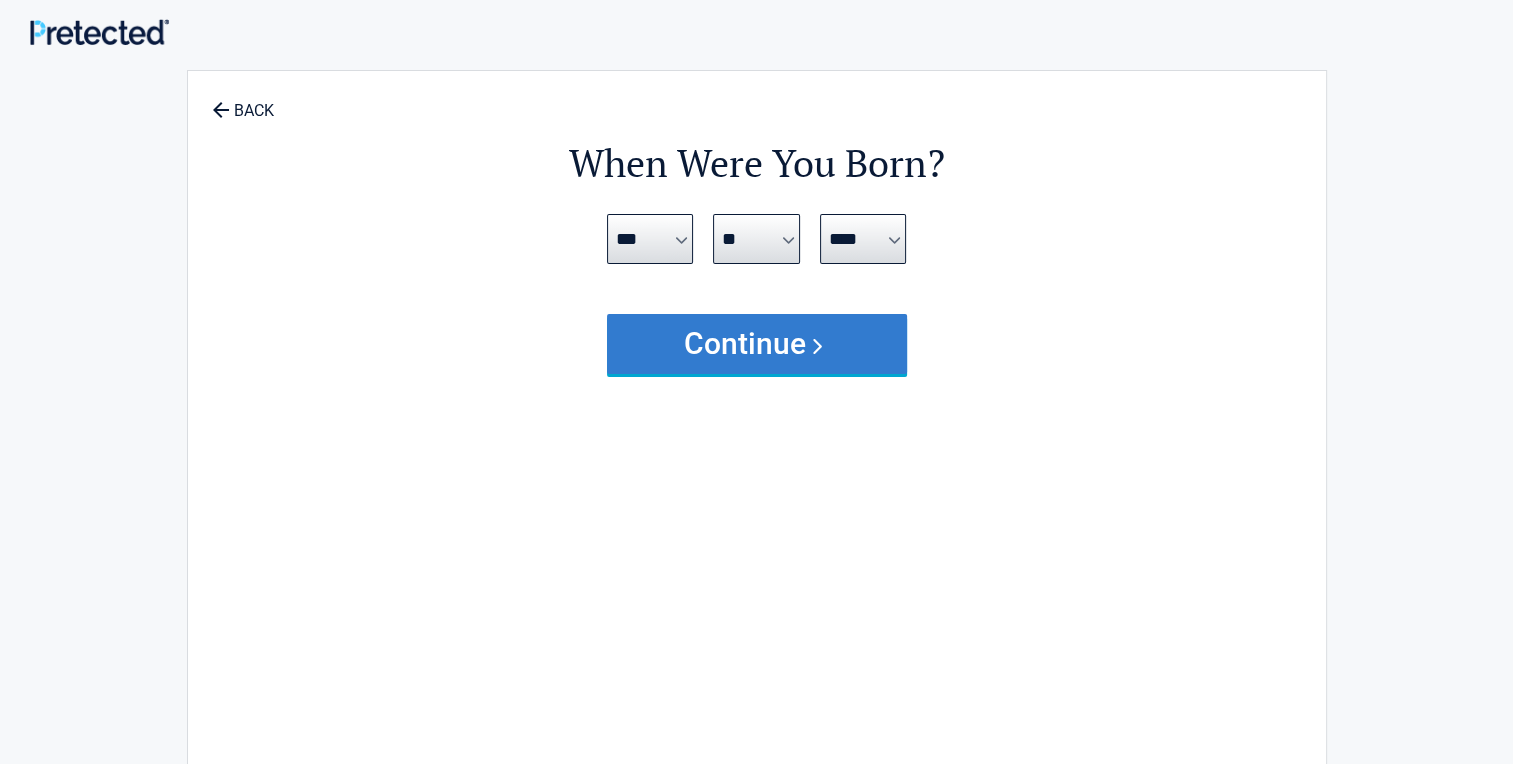 click on "Continue" at bounding box center (757, 344) 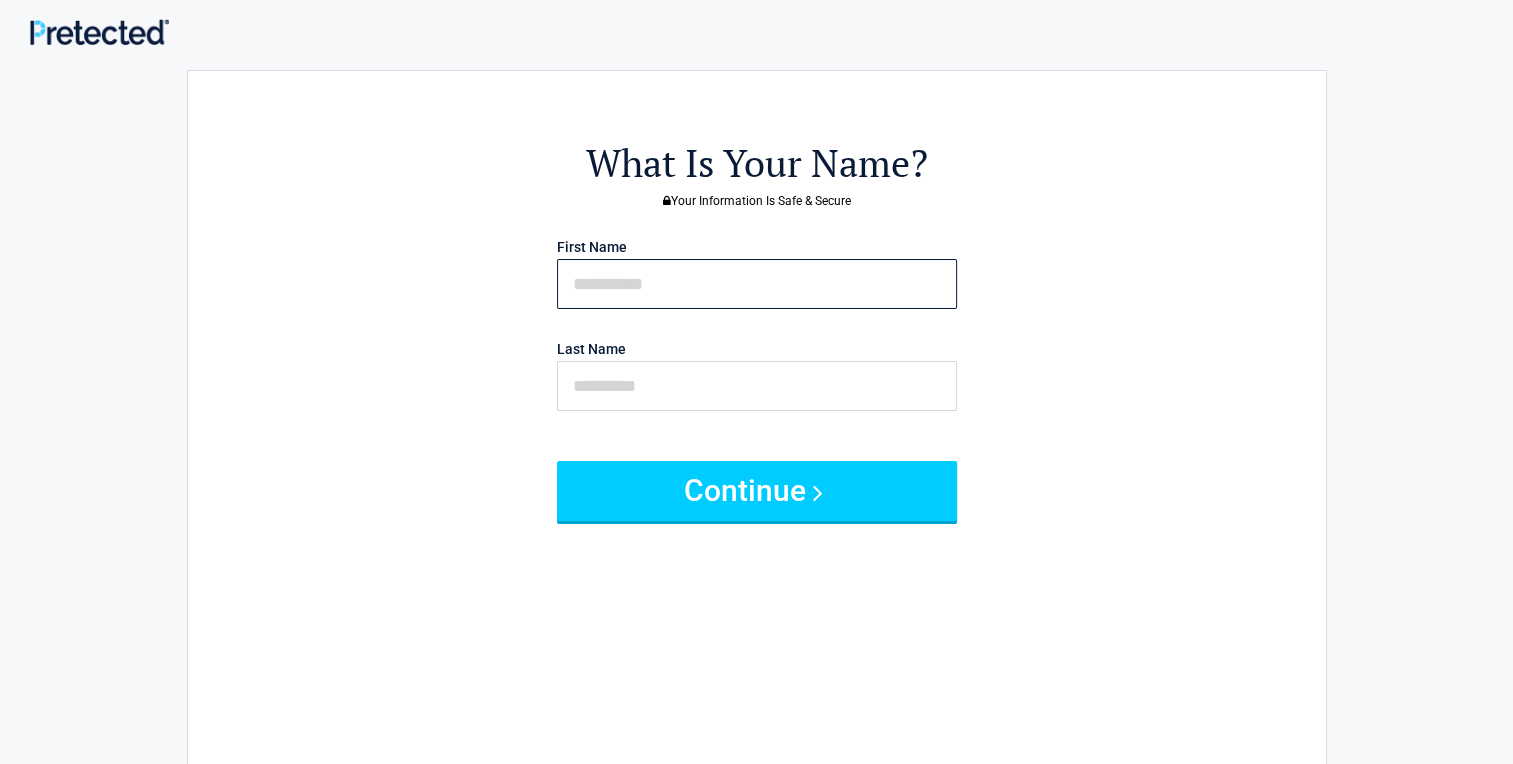 click at bounding box center (757, 284) 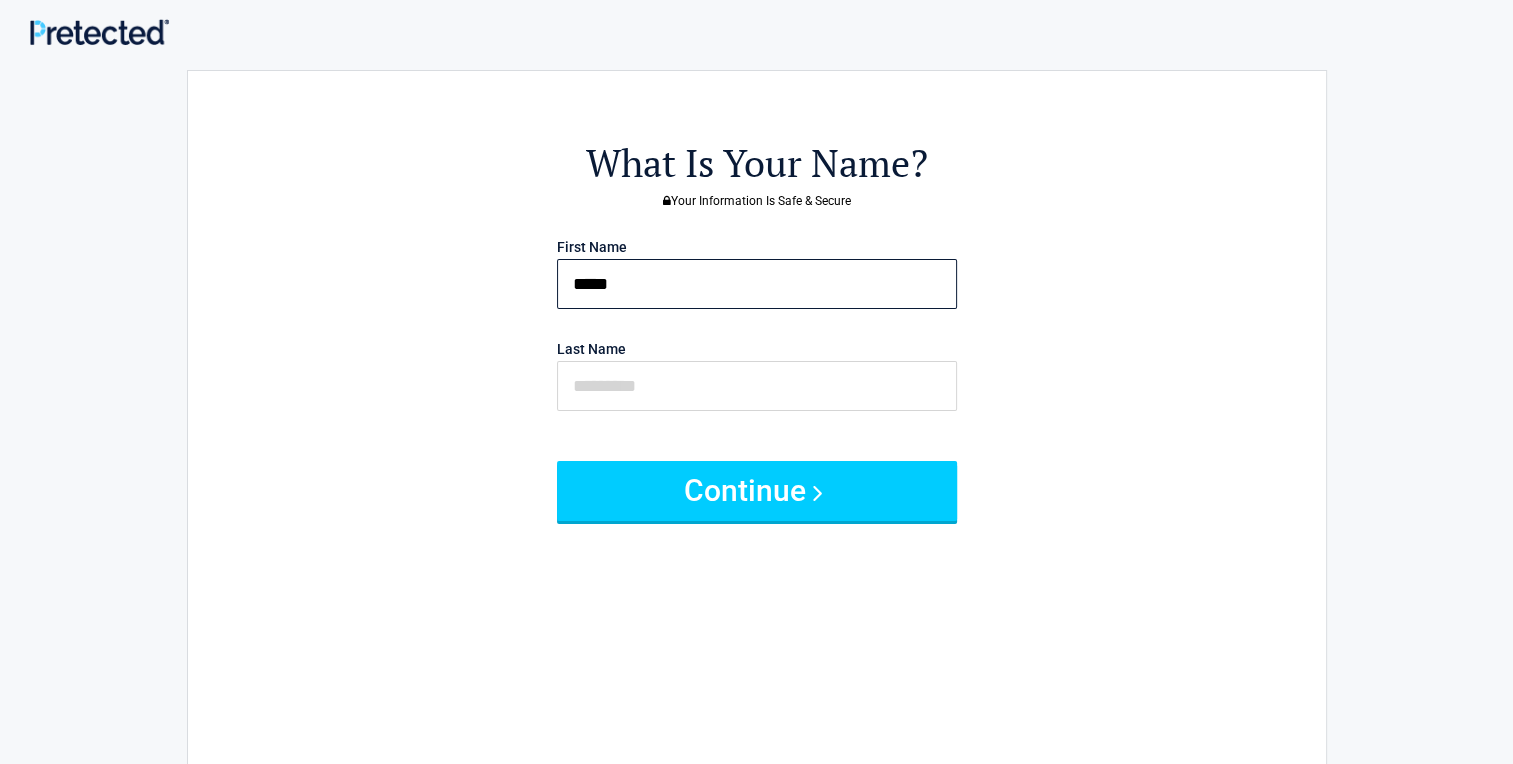 type on "*****" 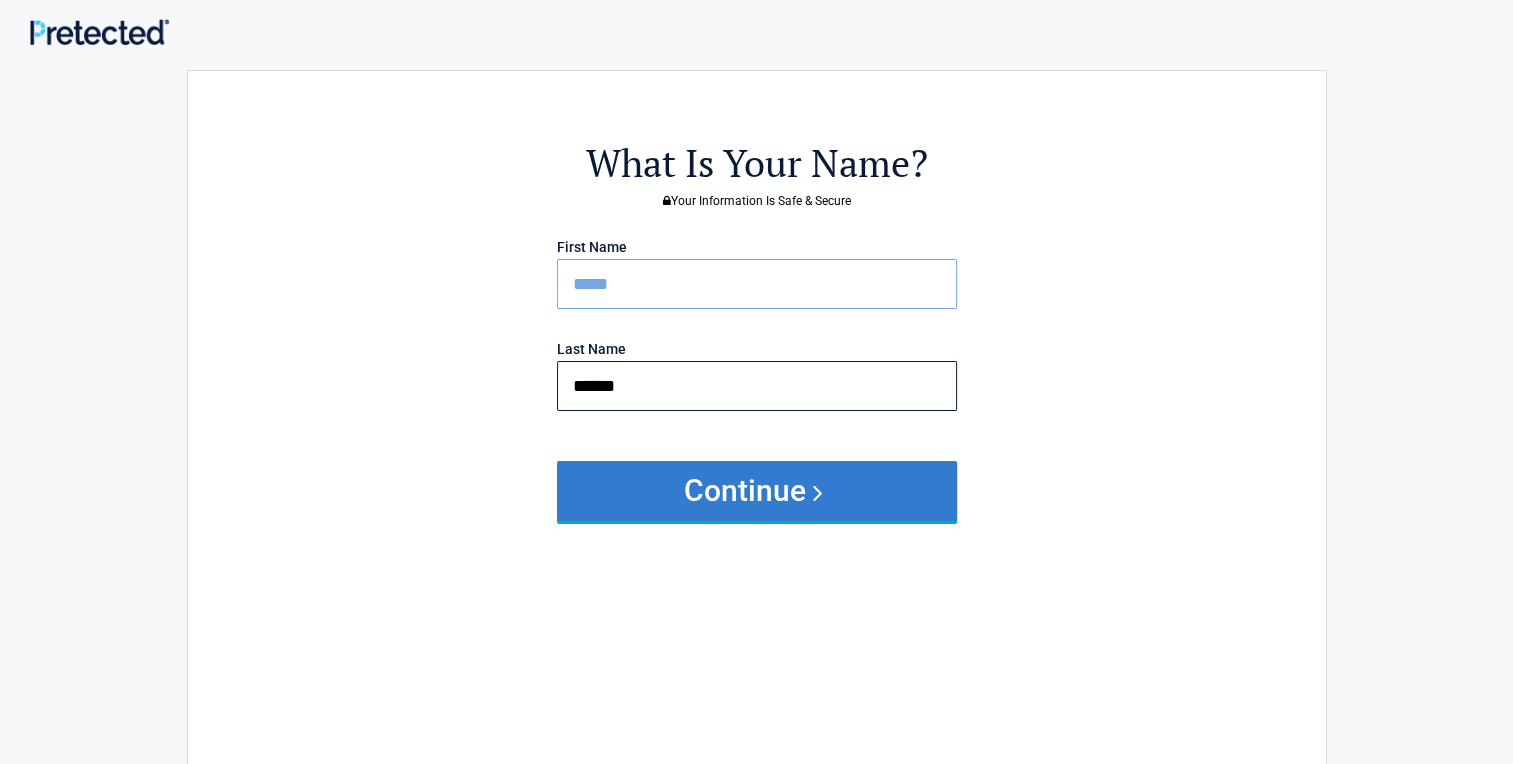 type on "*****" 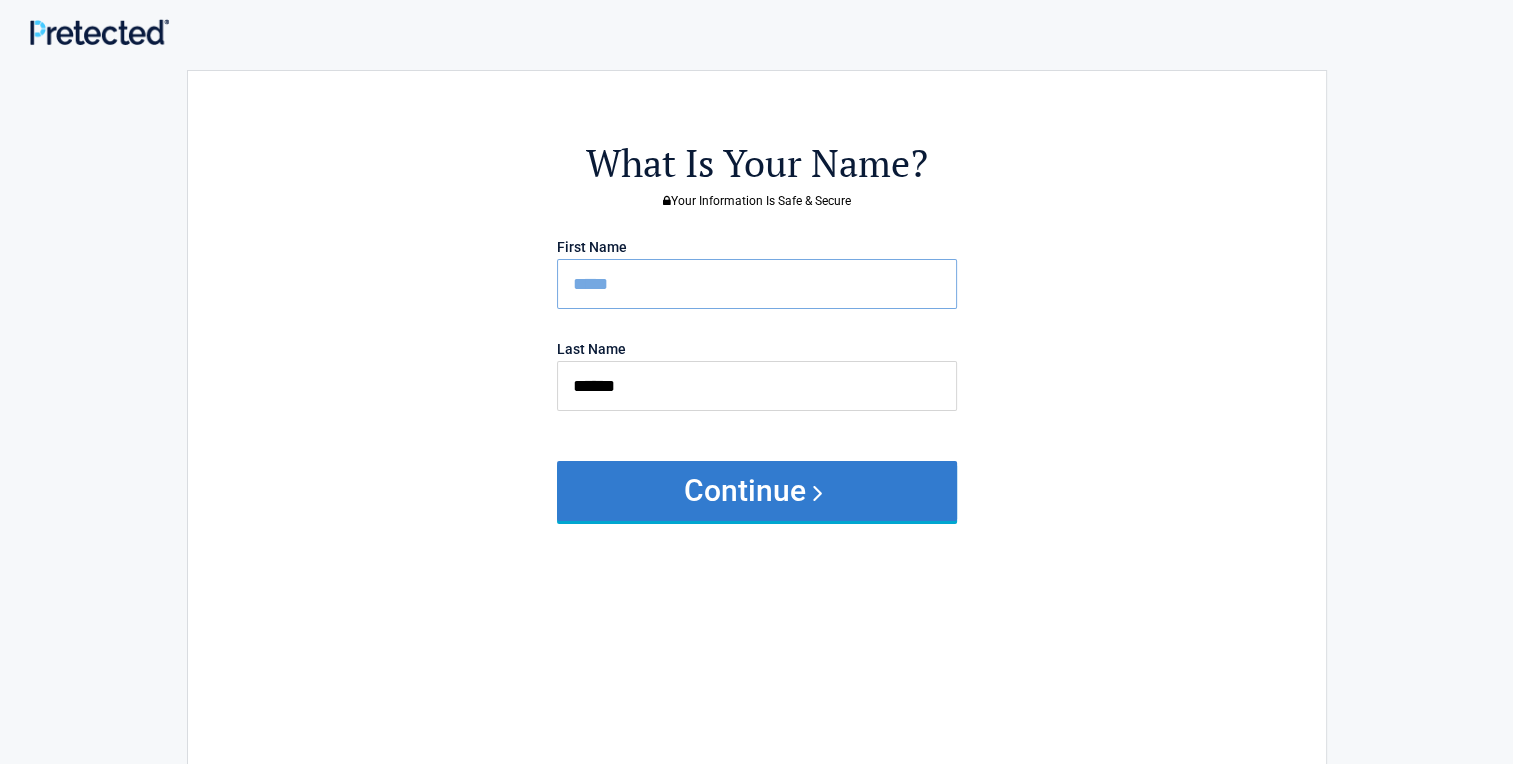 click on "Continue" at bounding box center (757, 491) 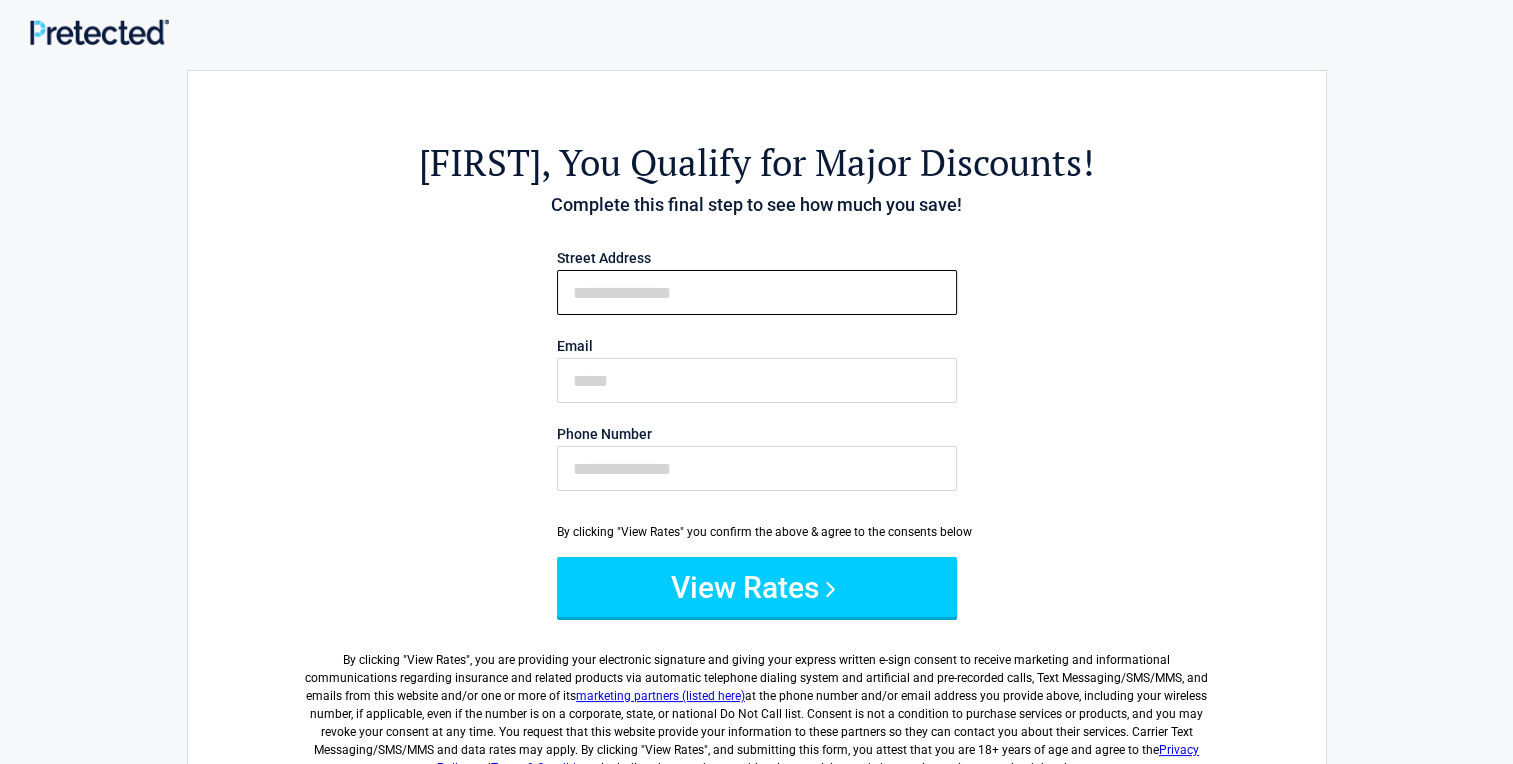 click on "First Name" at bounding box center [757, 292] 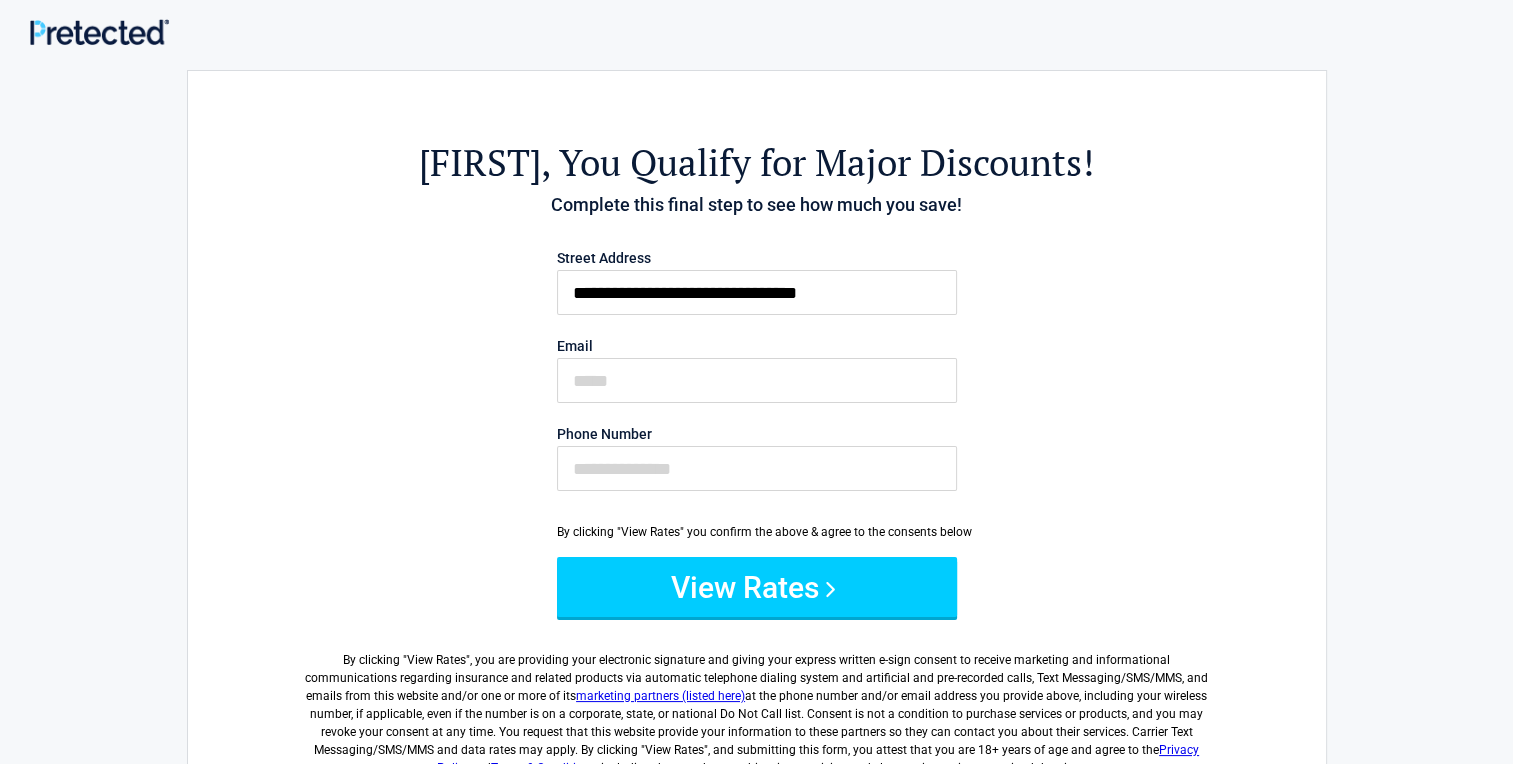 type on "**********" 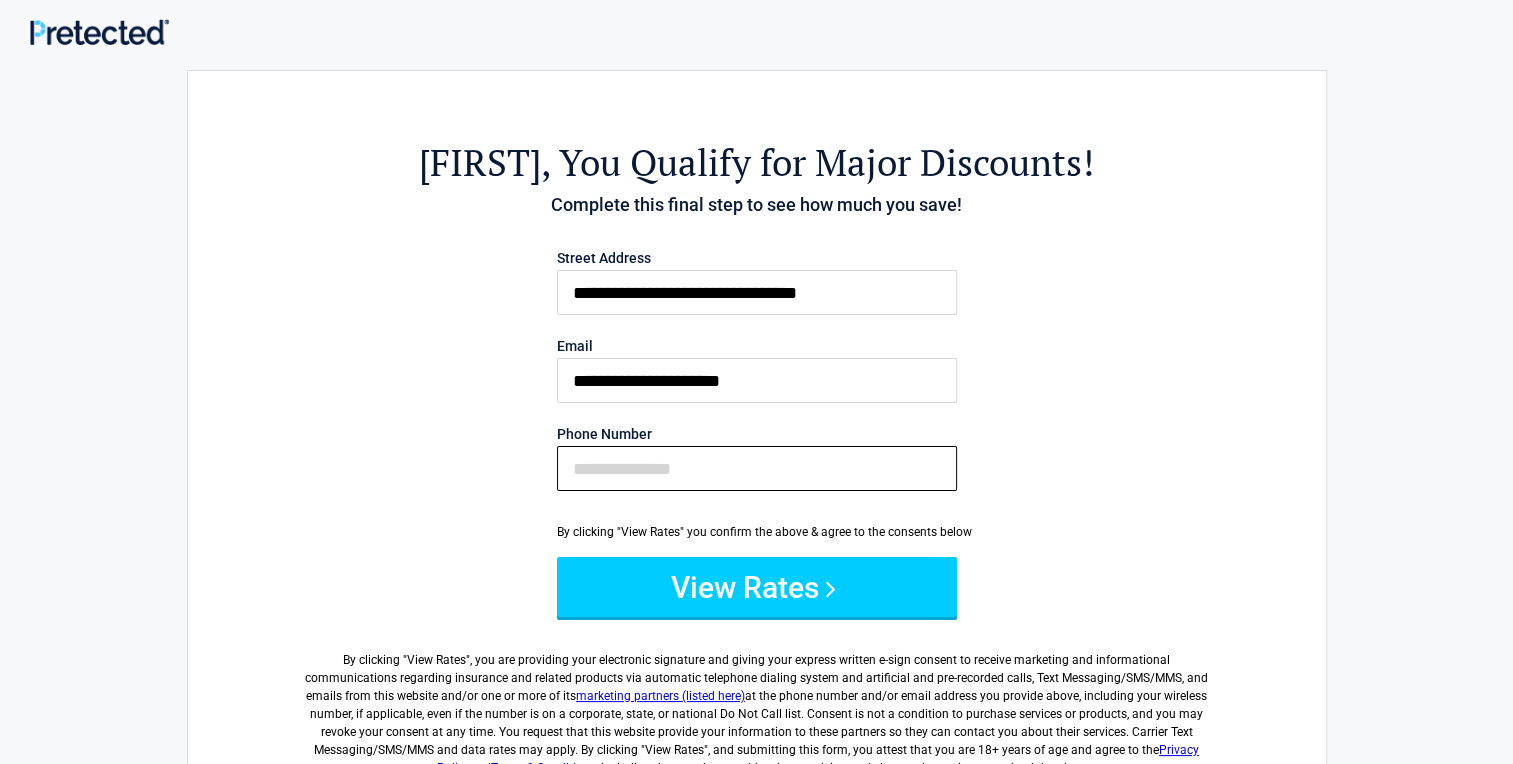 type on "**********" 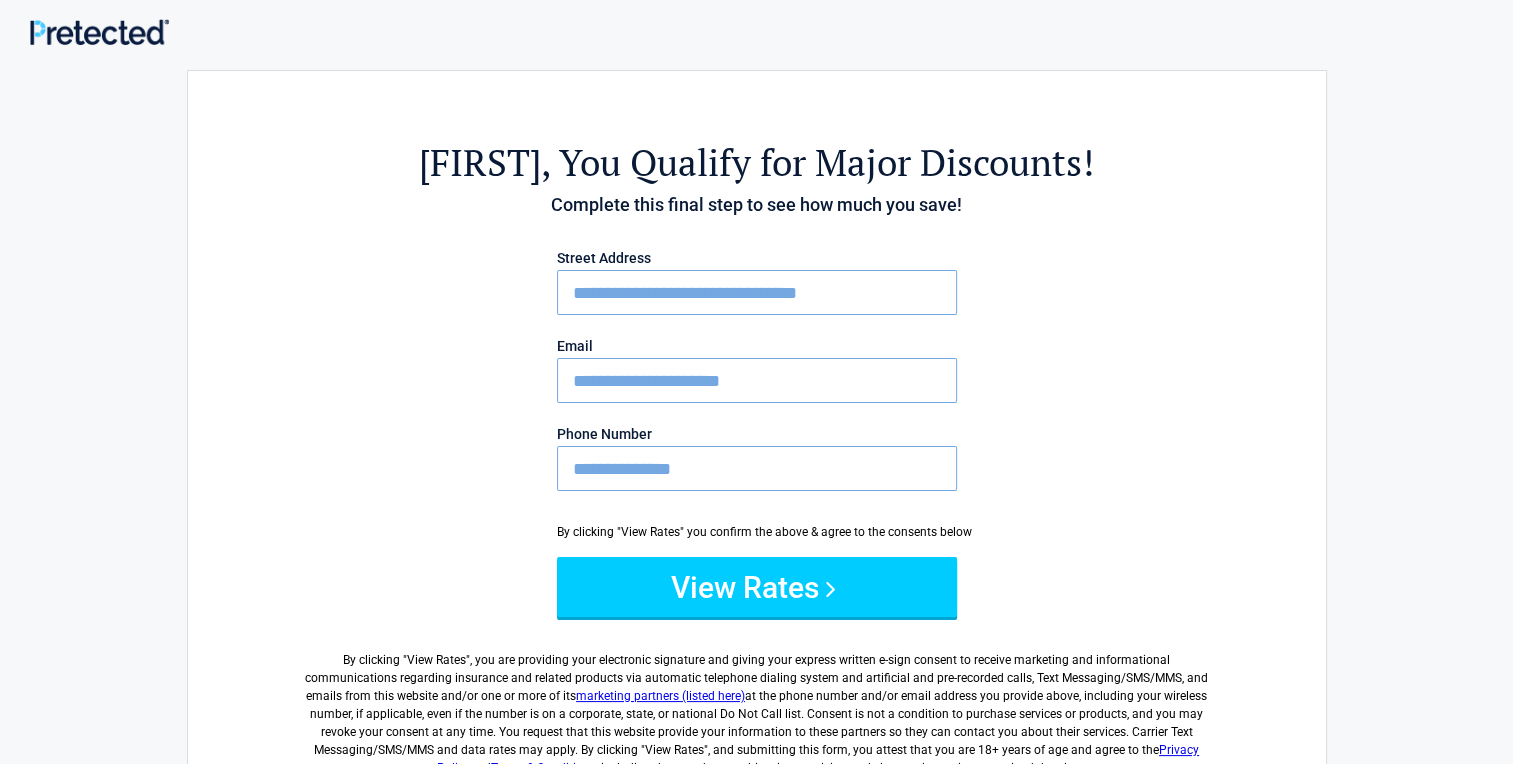 type on "**********" 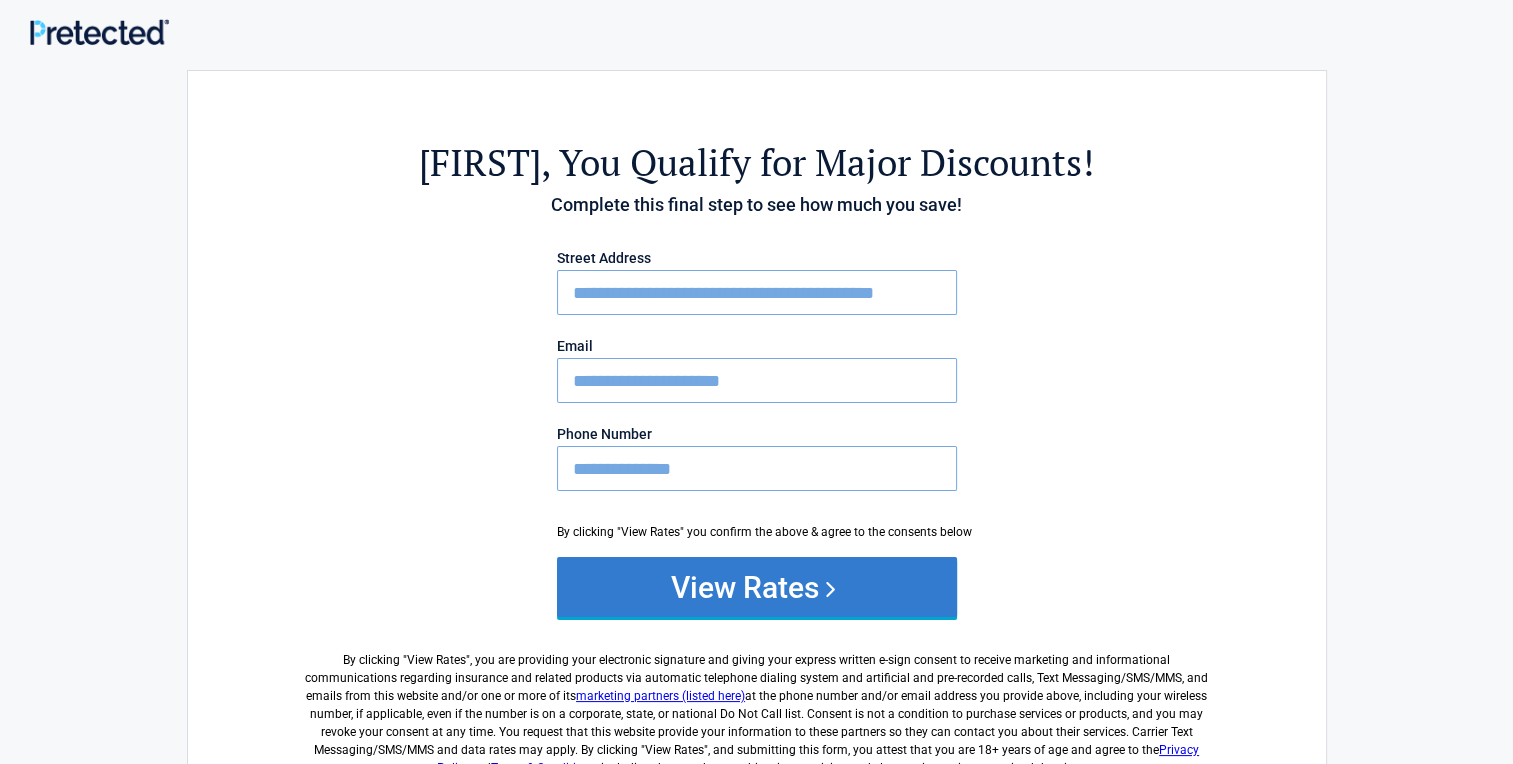 drag, startPoint x: 700, startPoint y: 582, endPoint x: 922, endPoint y: 560, distance: 223.08743 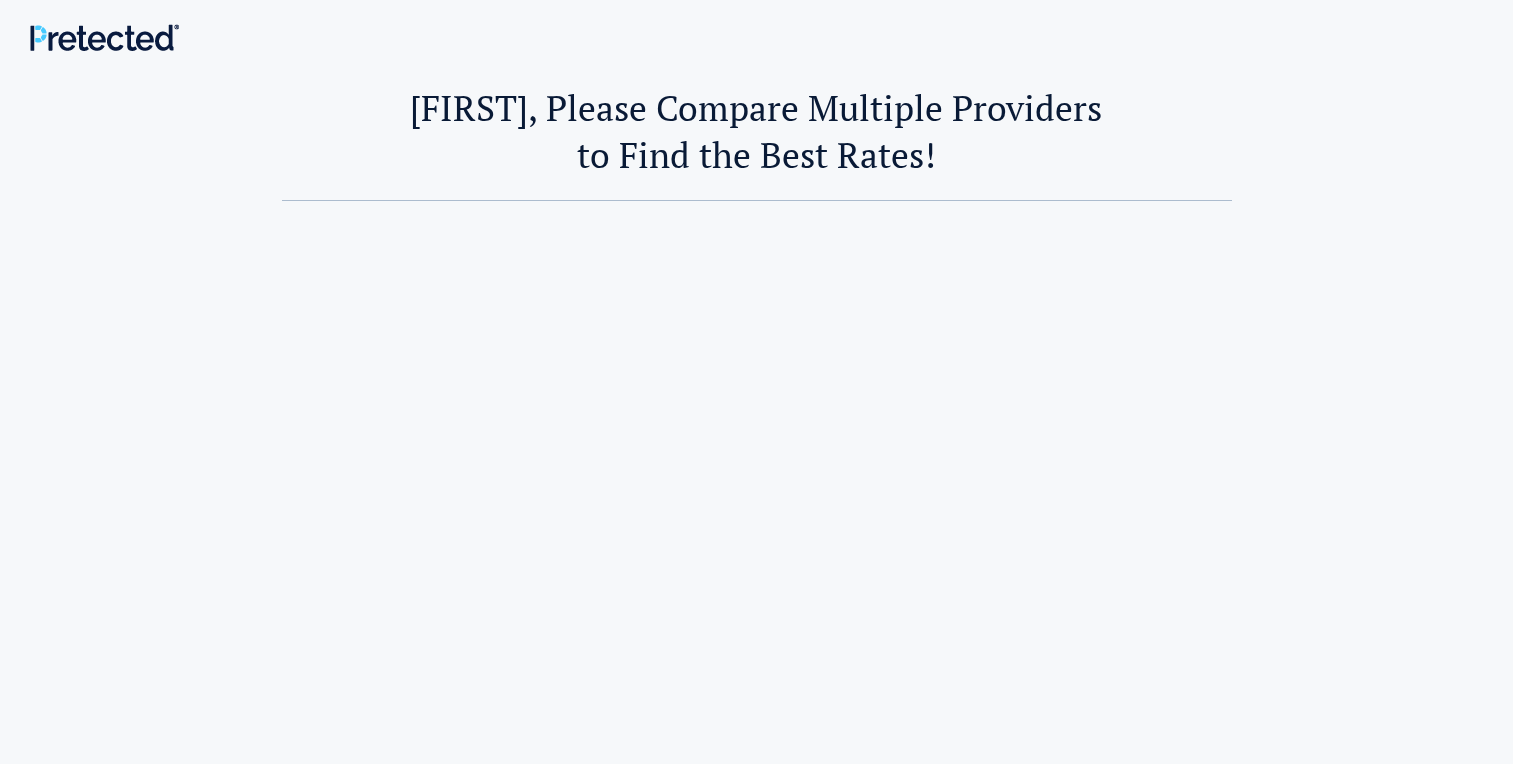 scroll, scrollTop: 0, scrollLeft: 0, axis: both 